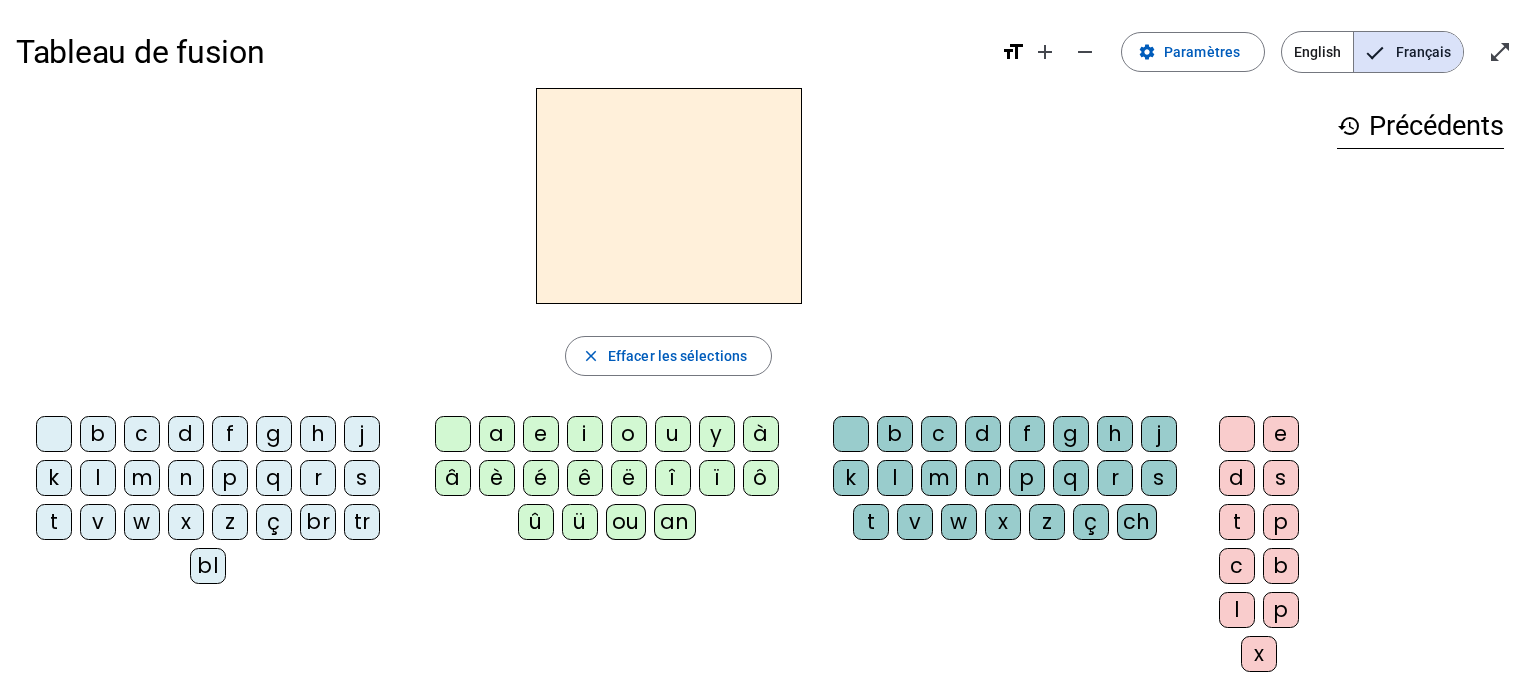 scroll, scrollTop: 0, scrollLeft: 0, axis: both 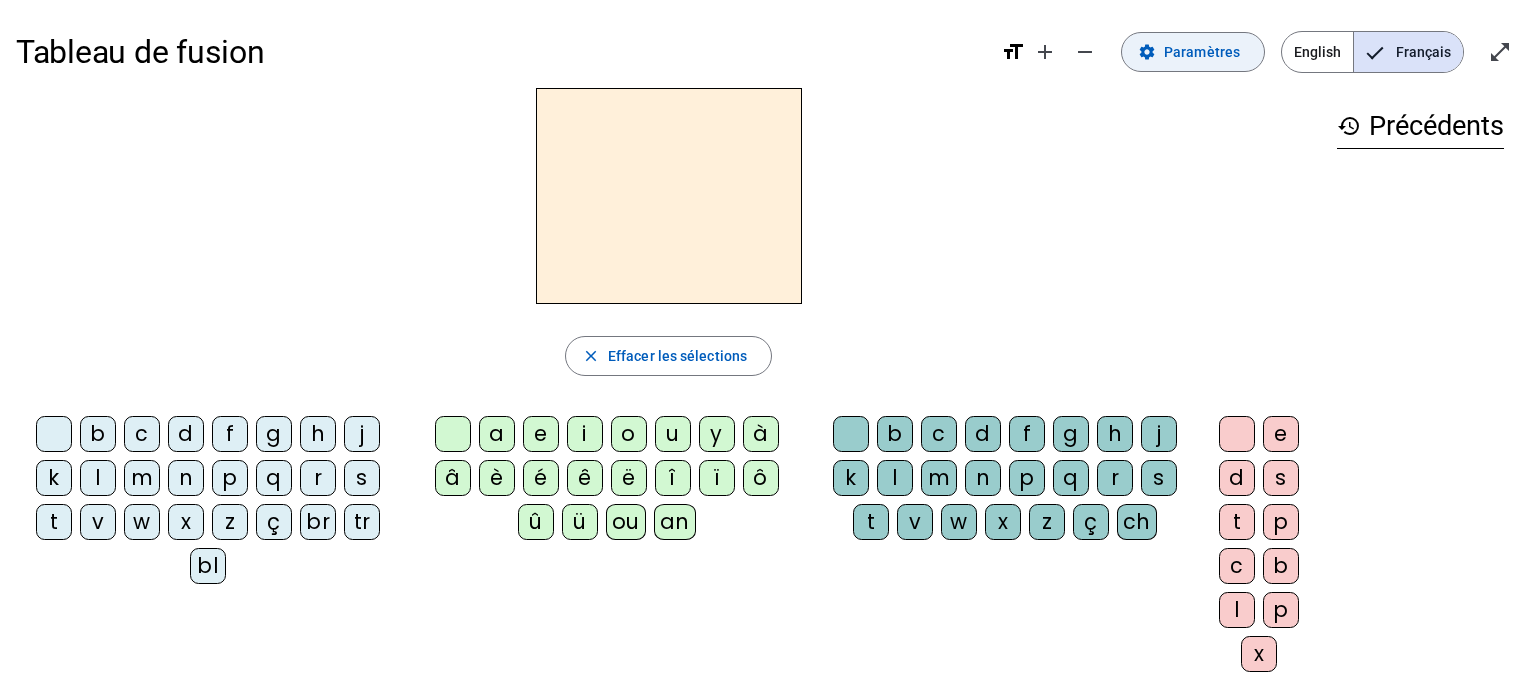click on "Paramètres" at bounding box center (1202, 52) 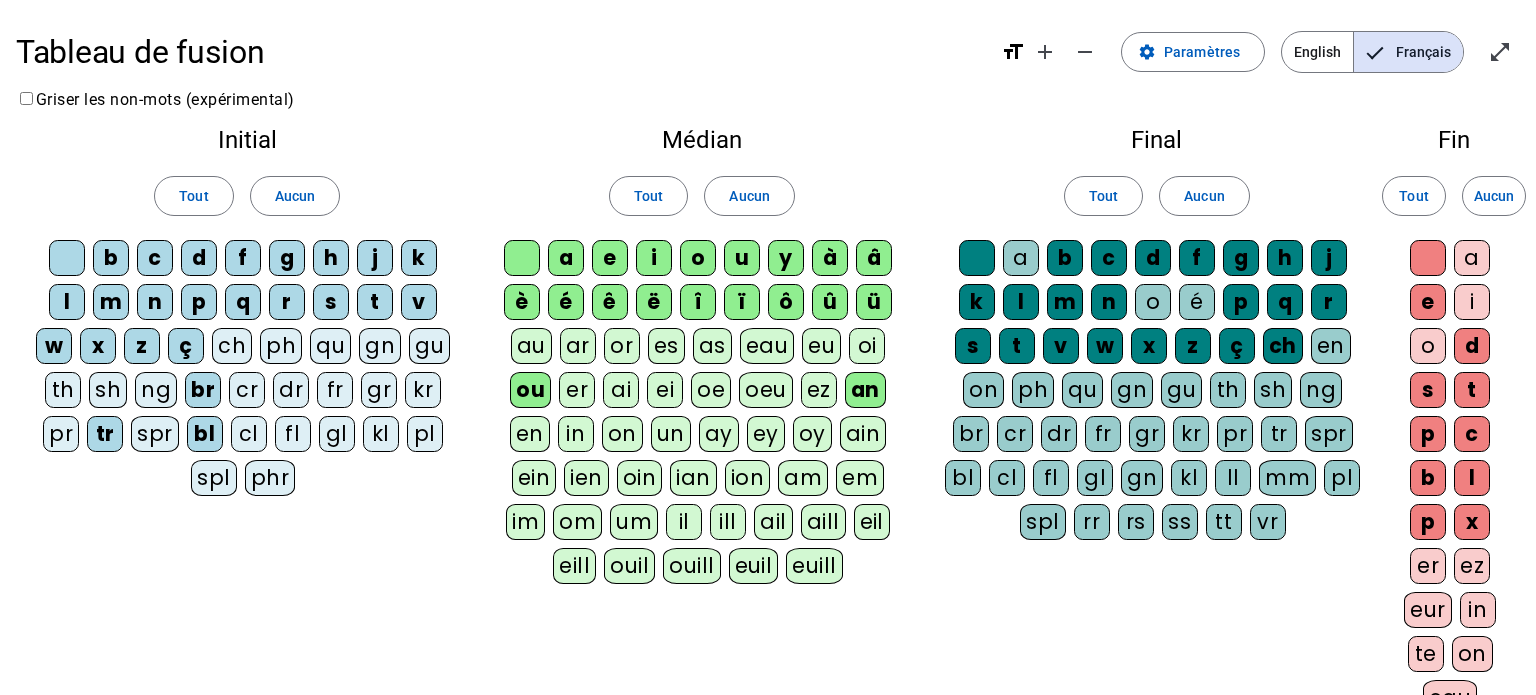 click on "eur" at bounding box center (1428, 258) 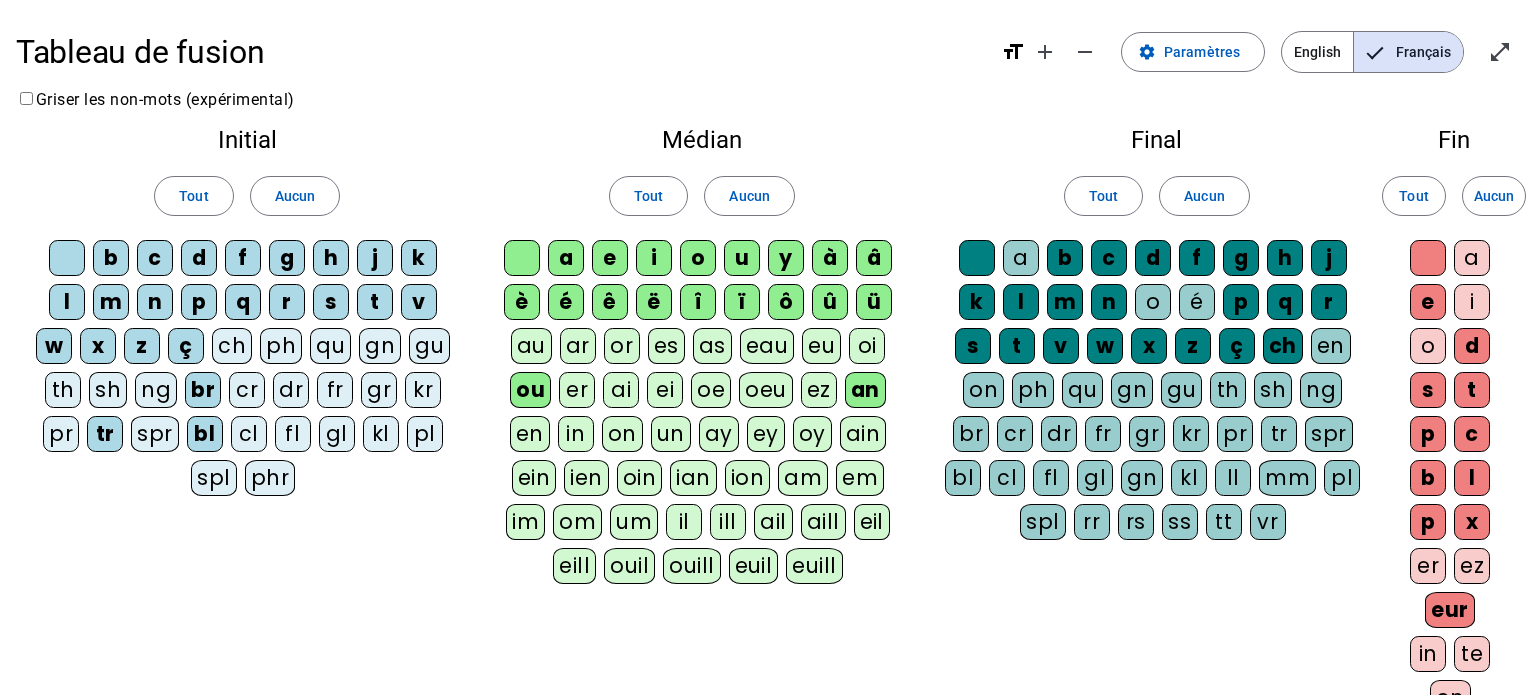scroll, scrollTop: 377, scrollLeft: 0, axis: vertical 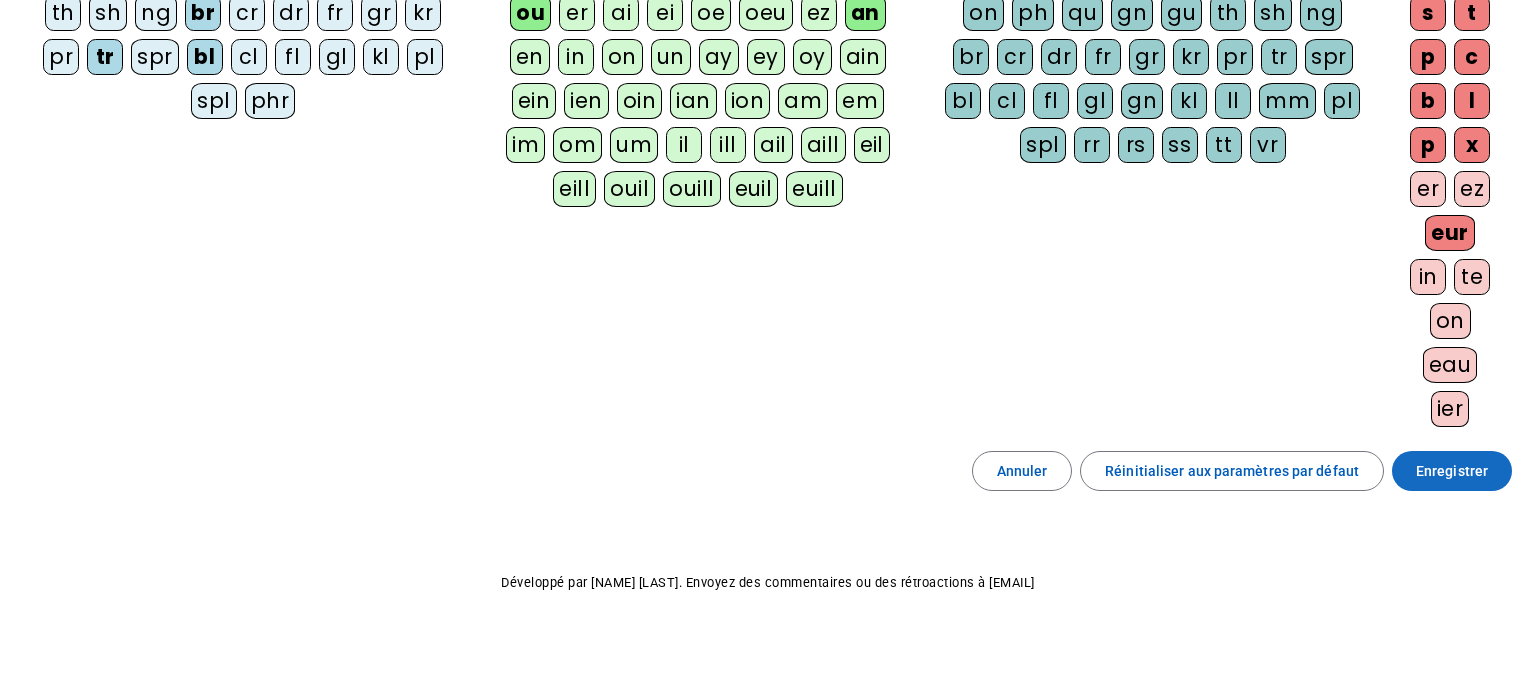 click on "Enregistrer" at bounding box center [1452, 471] 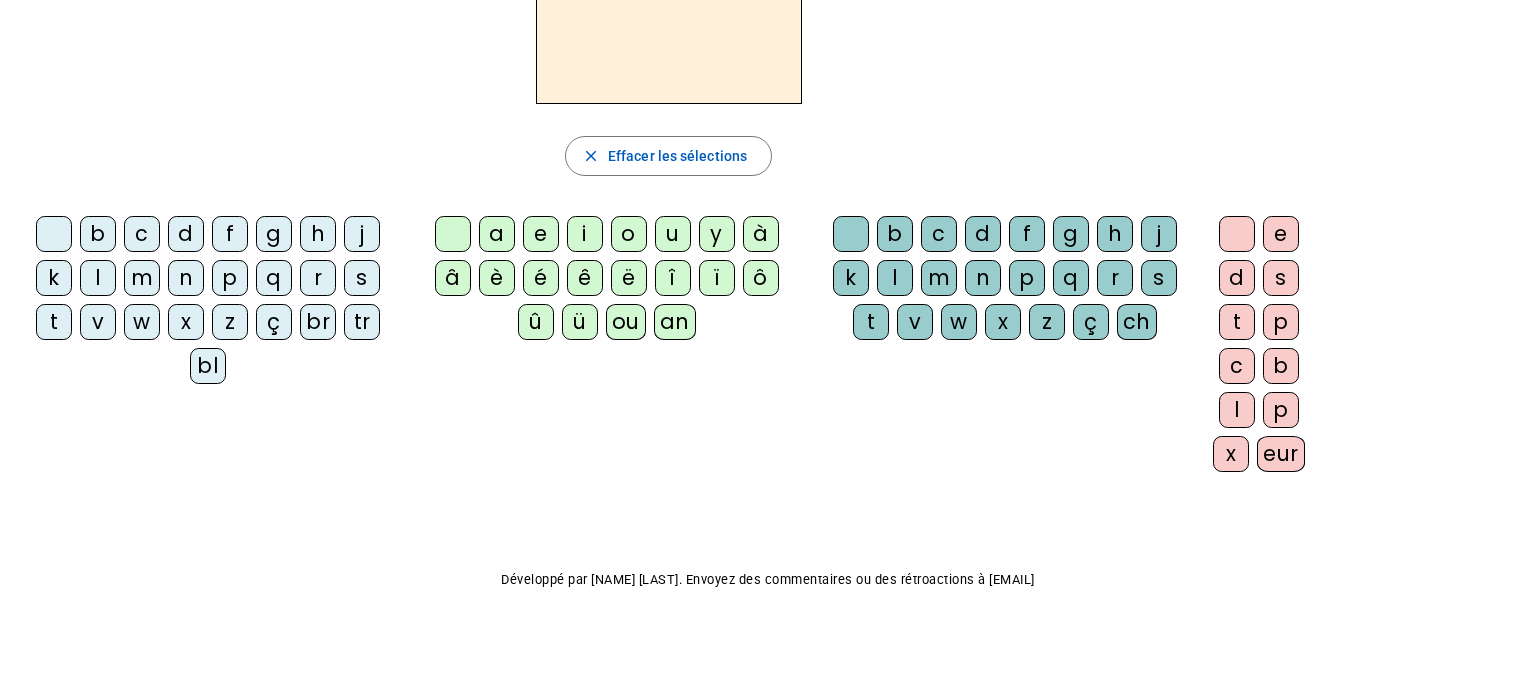 scroll, scrollTop: 0, scrollLeft: 0, axis: both 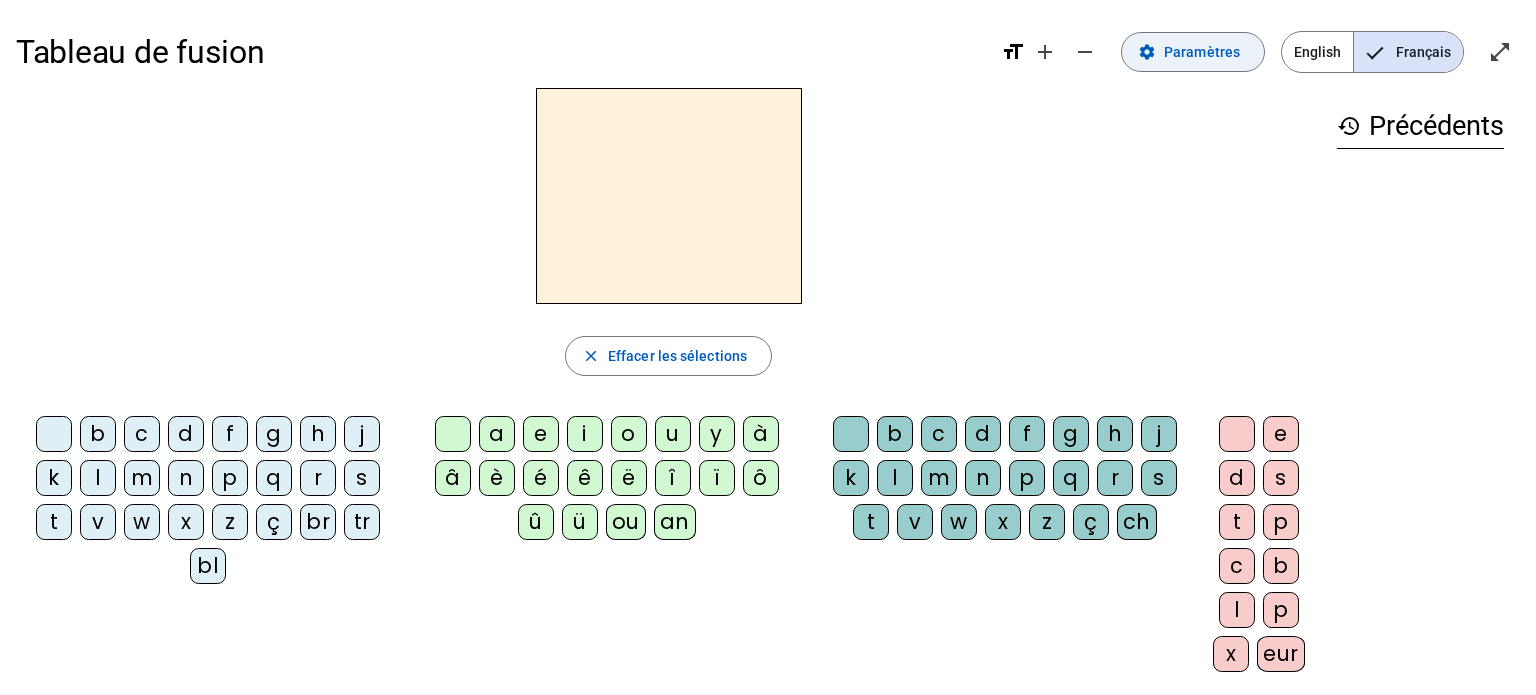click on "Paramètres" at bounding box center [1202, 52] 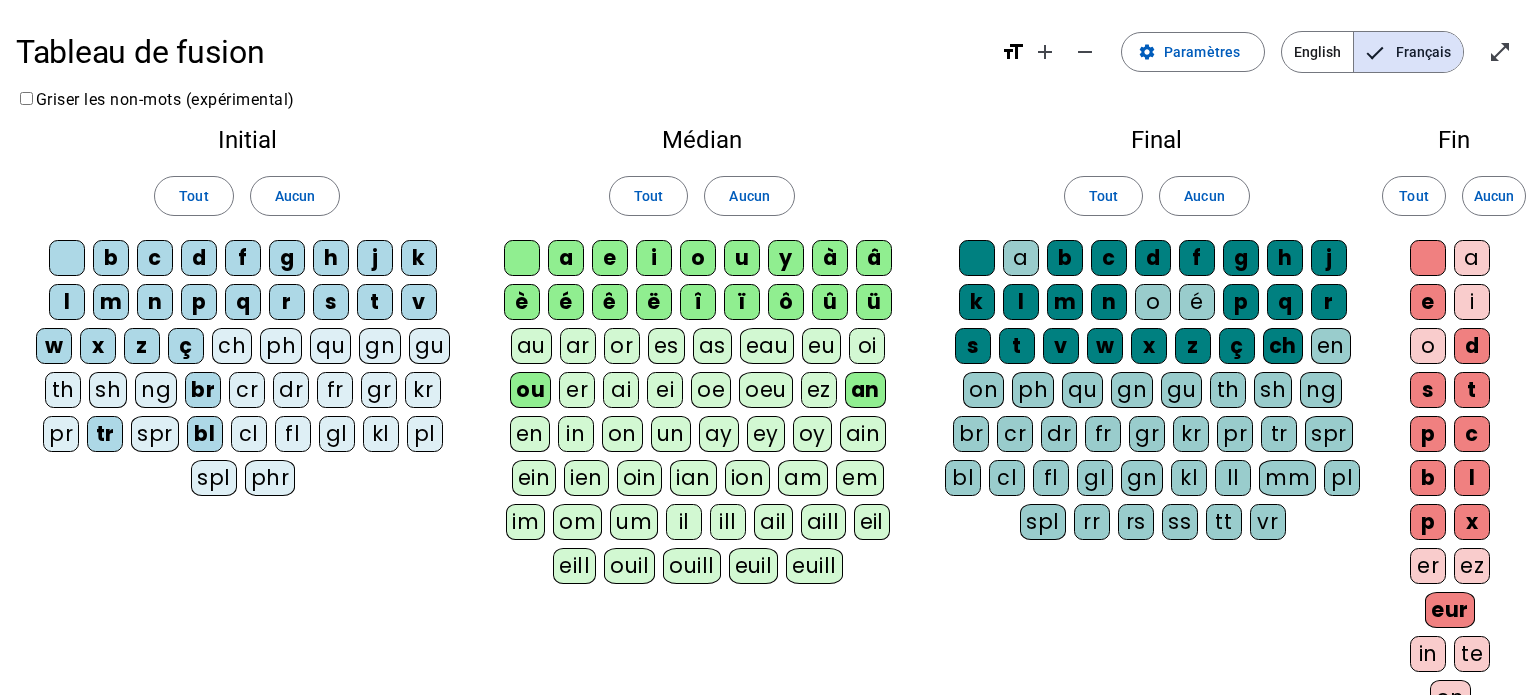 click on "qu" at bounding box center [67, 258] 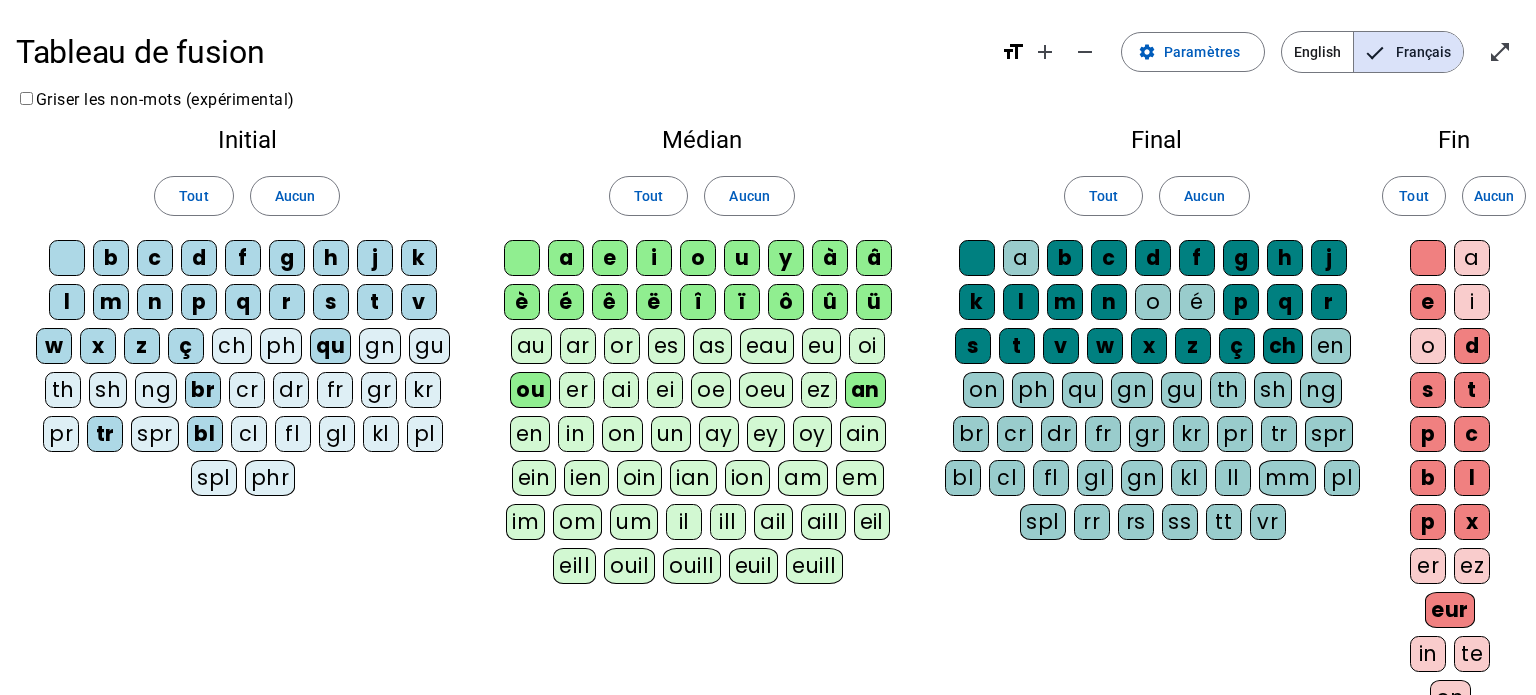 click on "ch" at bounding box center [67, 258] 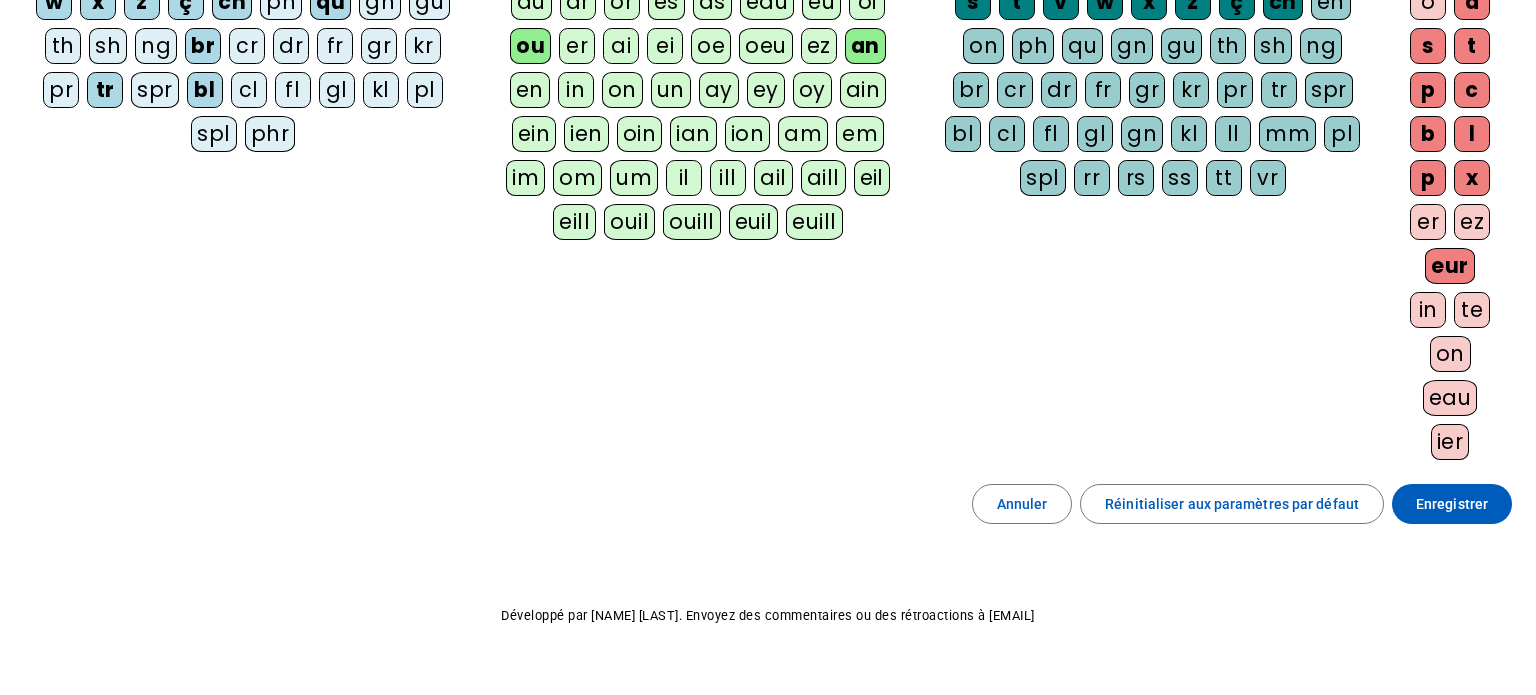 scroll, scrollTop: 346, scrollLeft: 0, axis: vertical 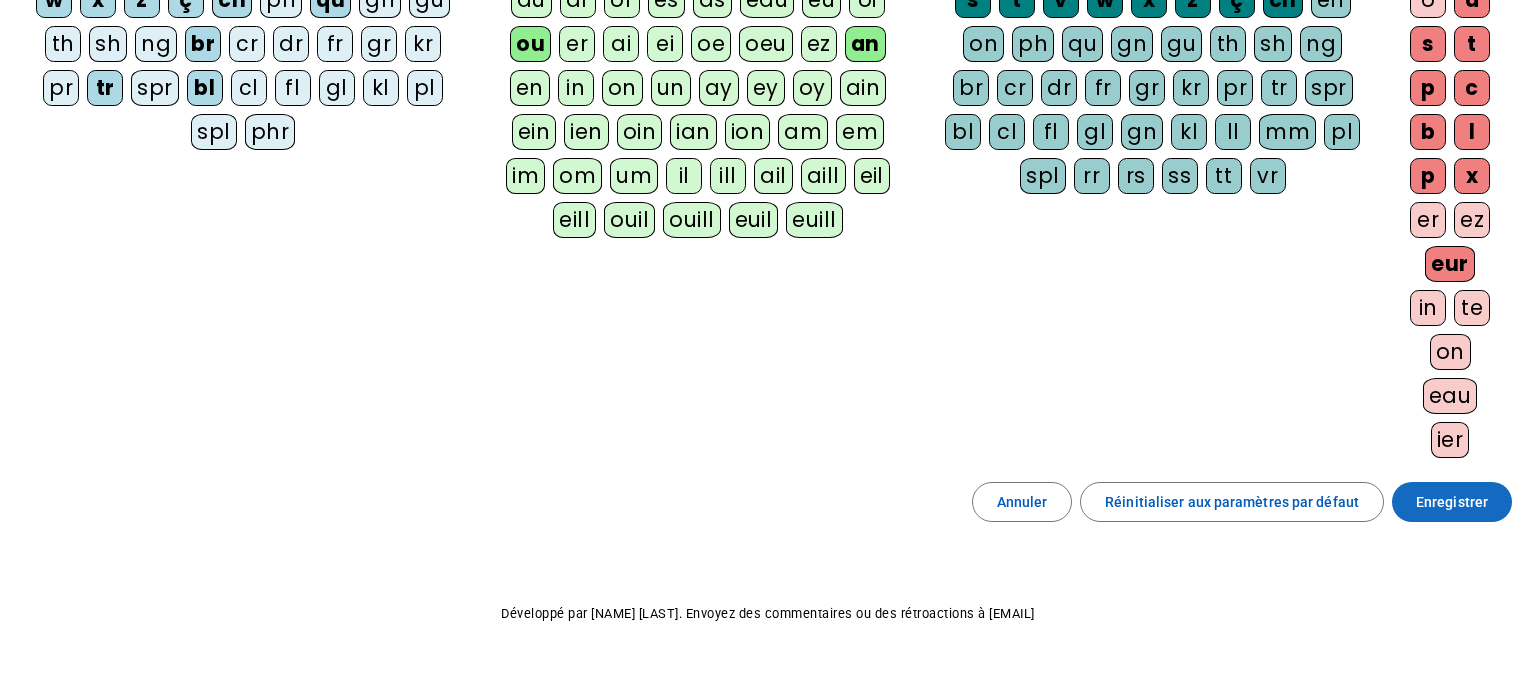 click on "Enregistrer" at bounding box center (1452, 502) 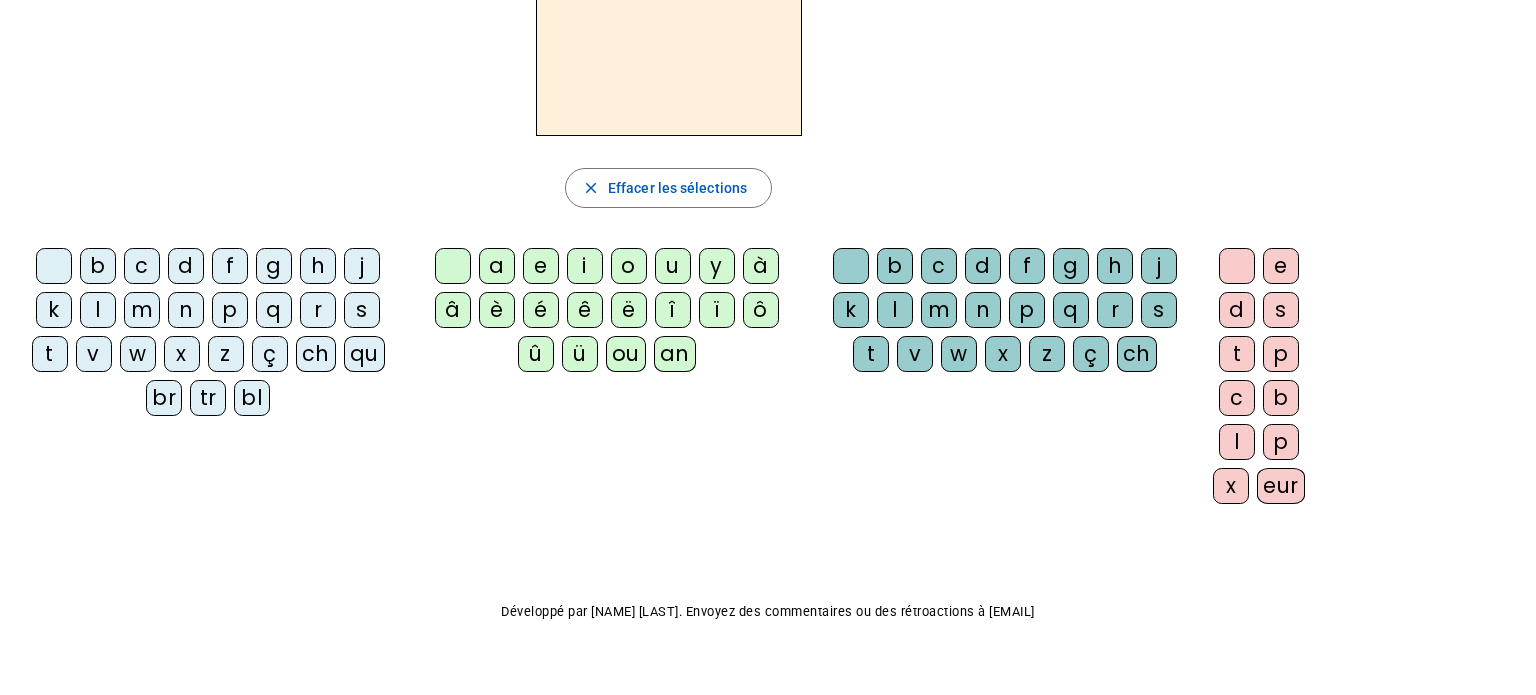 scroll, scrollTop: 0, scrollLeft: 0, axis: both 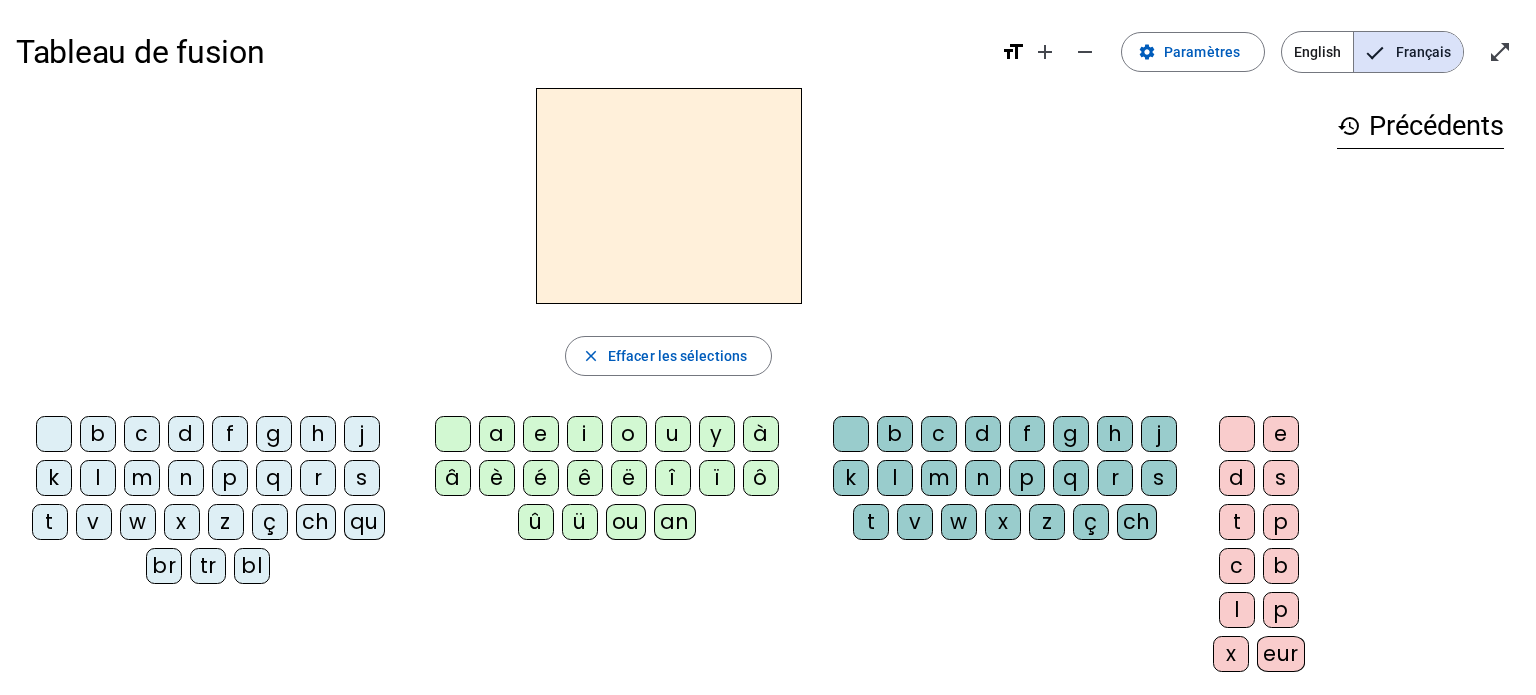 click on "qu" at bounding box center [54, 434] 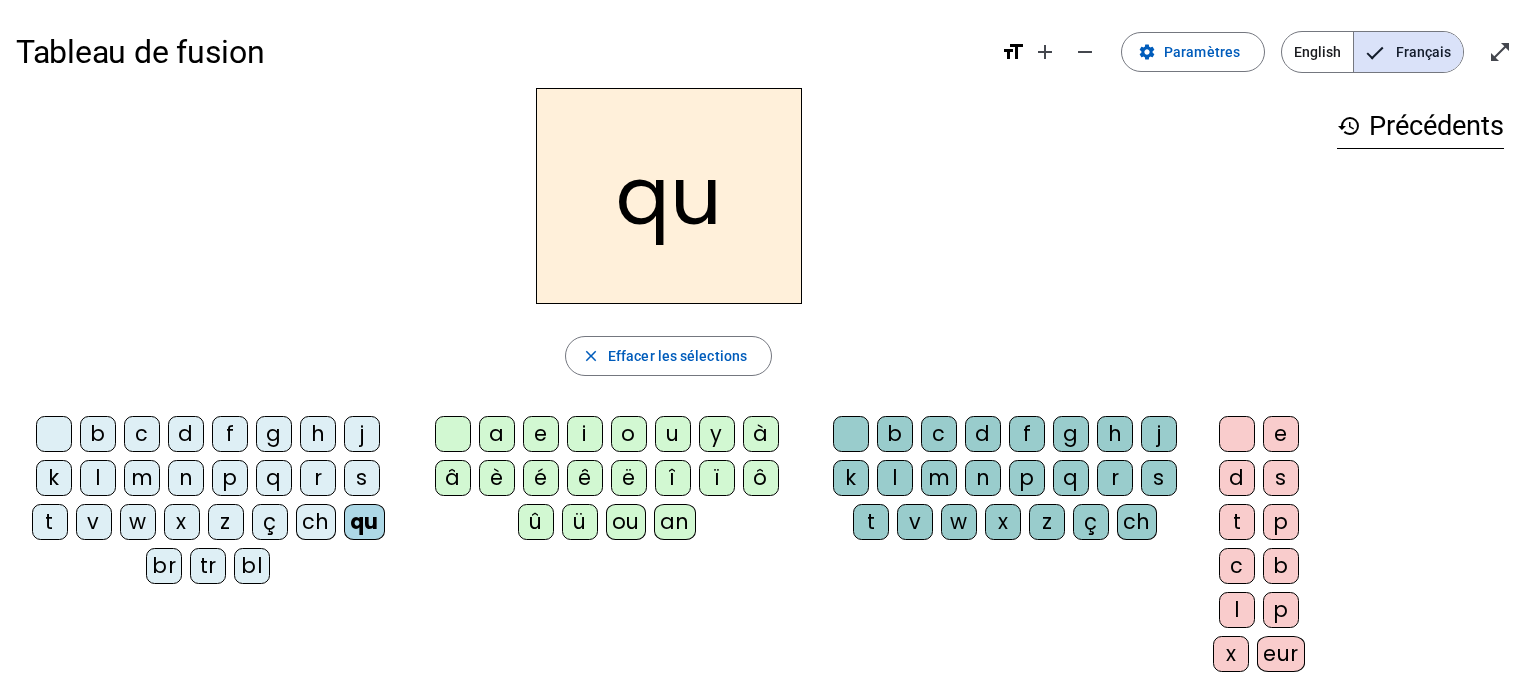 click on "an" at bounding box center [453, 434] 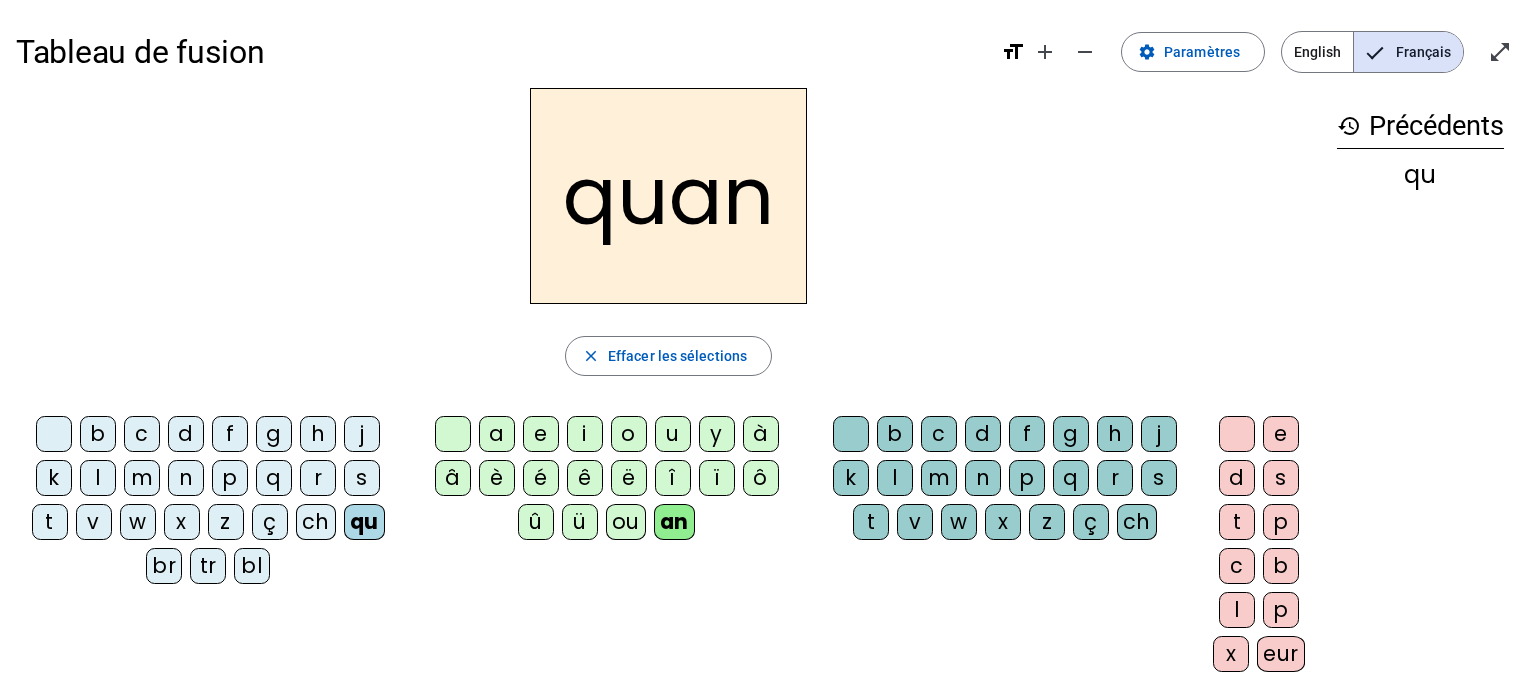 click on "d" at bounding box center (851, 434) 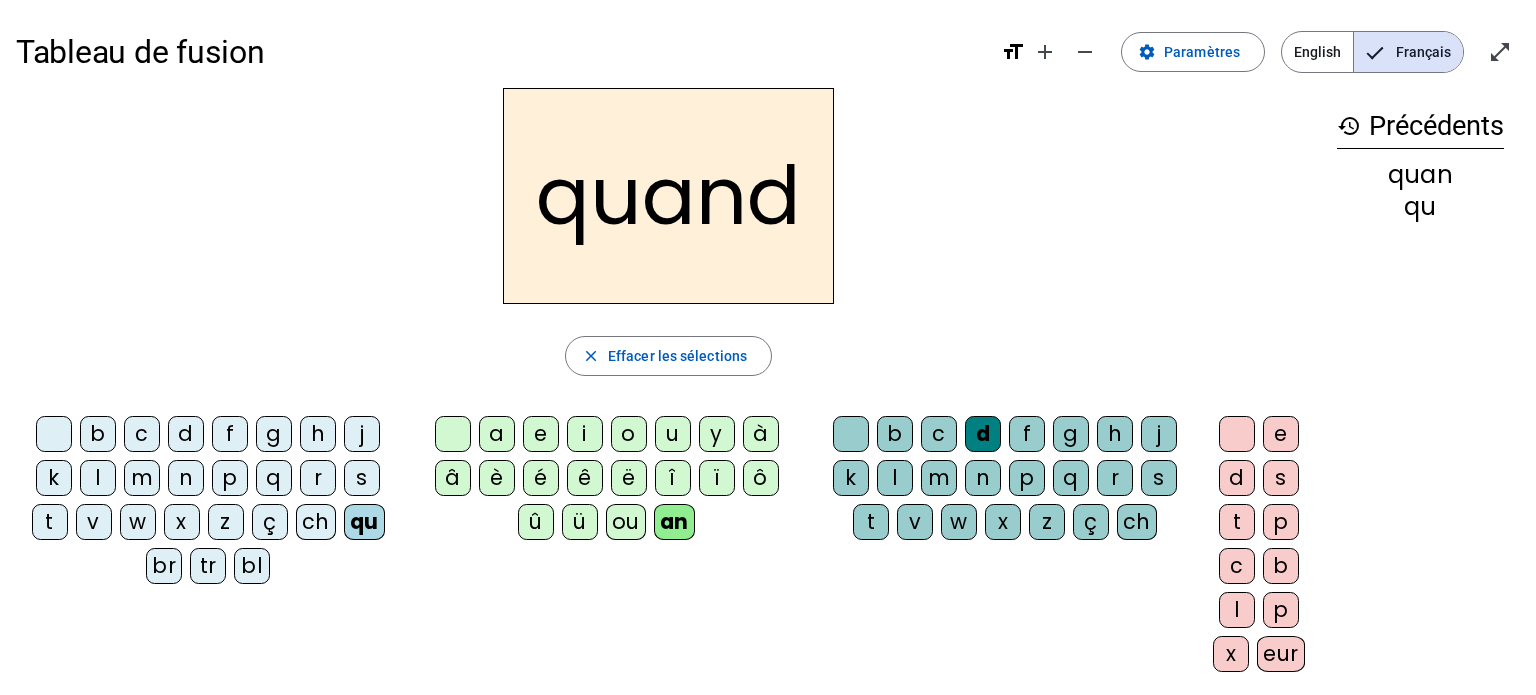 click on "t" at bounding box center [851, 434] 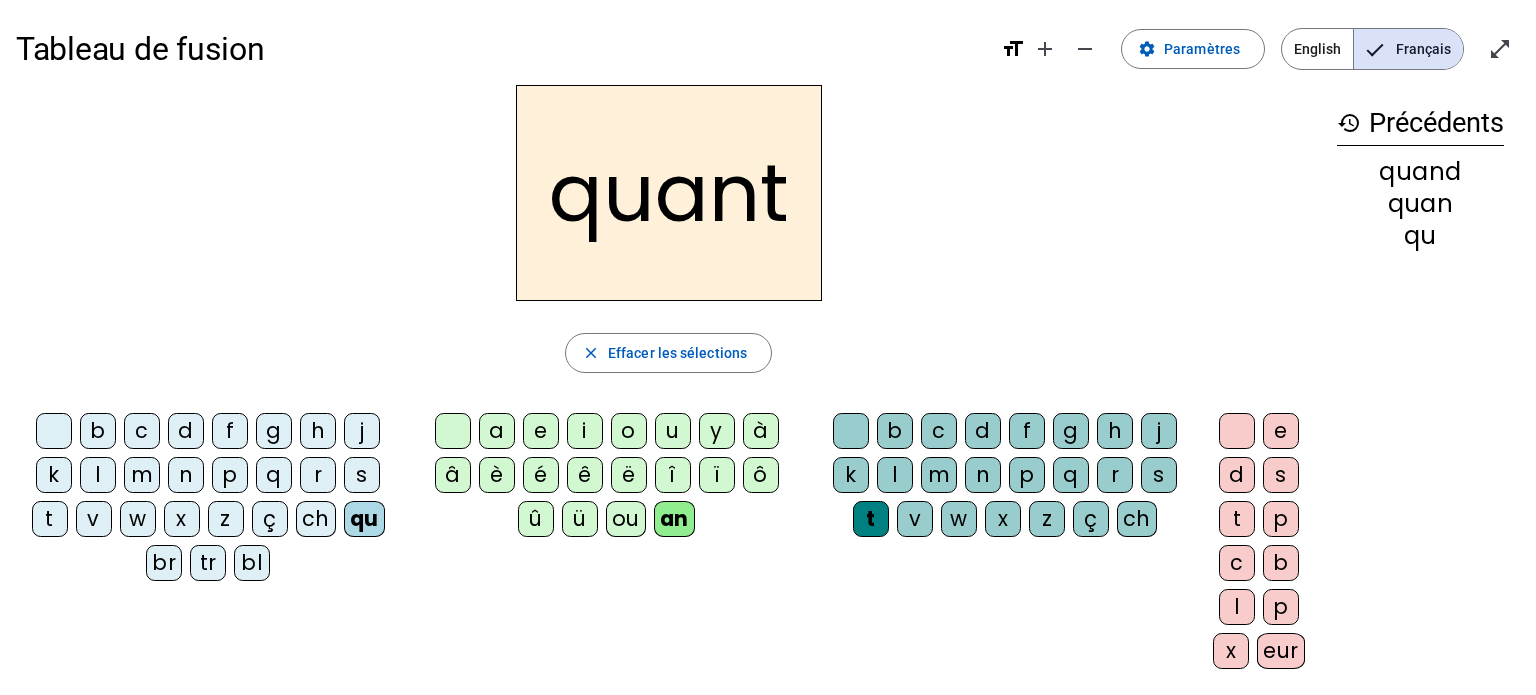 scroll, scrollTop: 9, scrollLeft: 0, axis: vertical 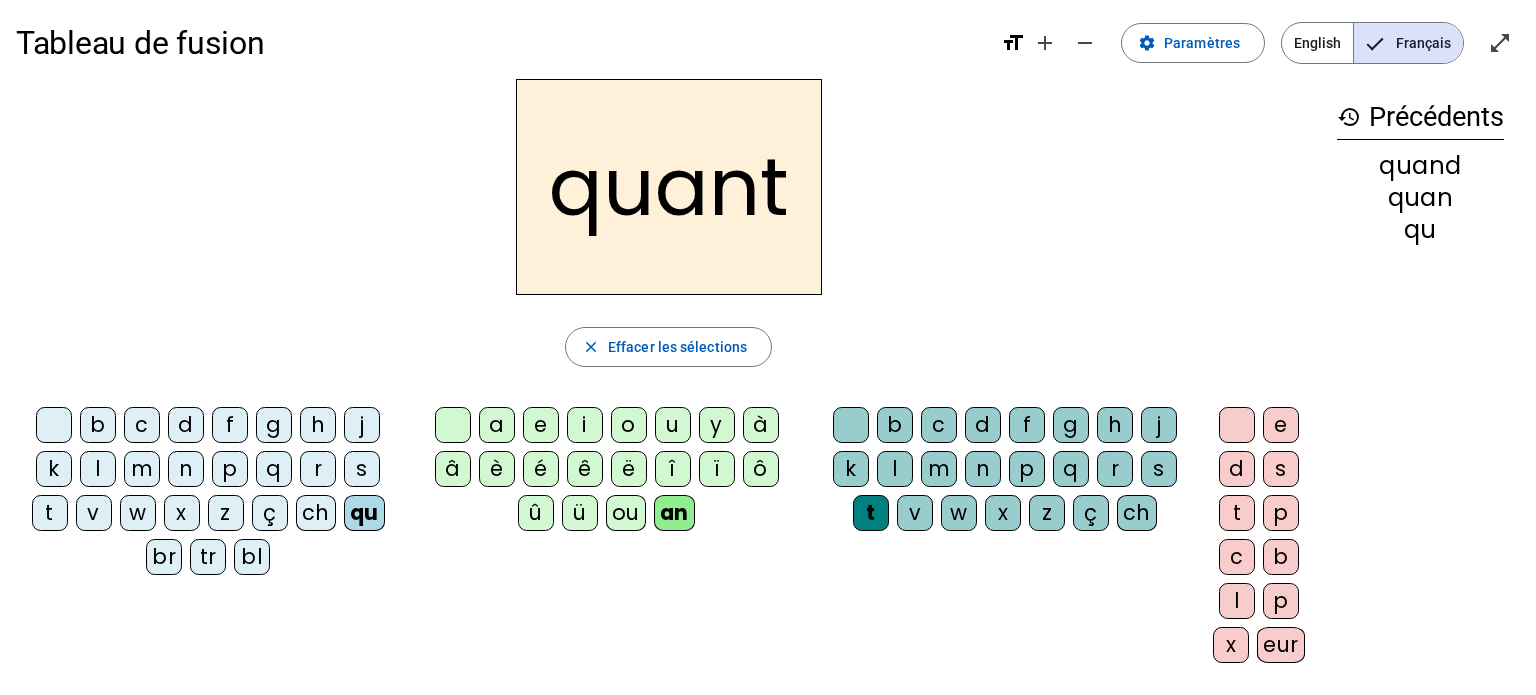 click on "t" at bounding box center [54, 425] 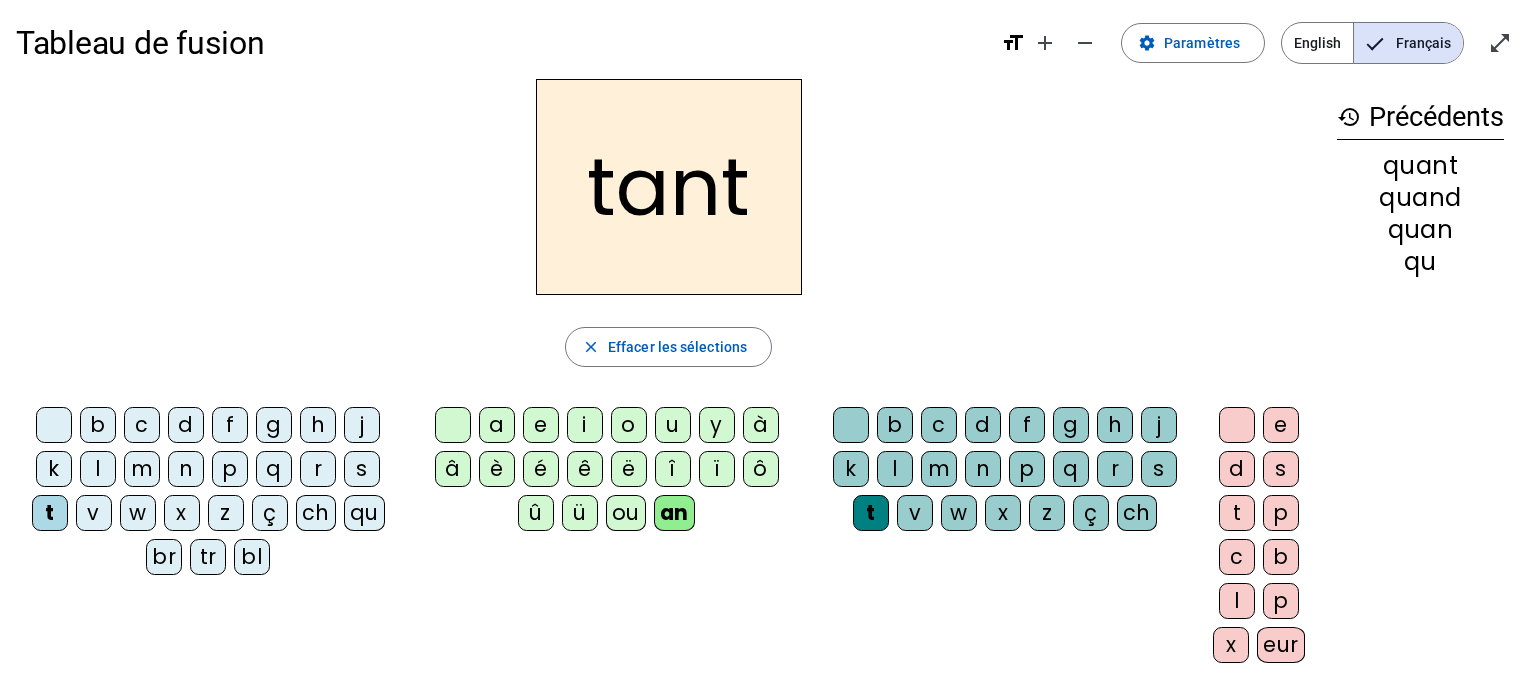 click on "g" at bounding box center (54, 425) 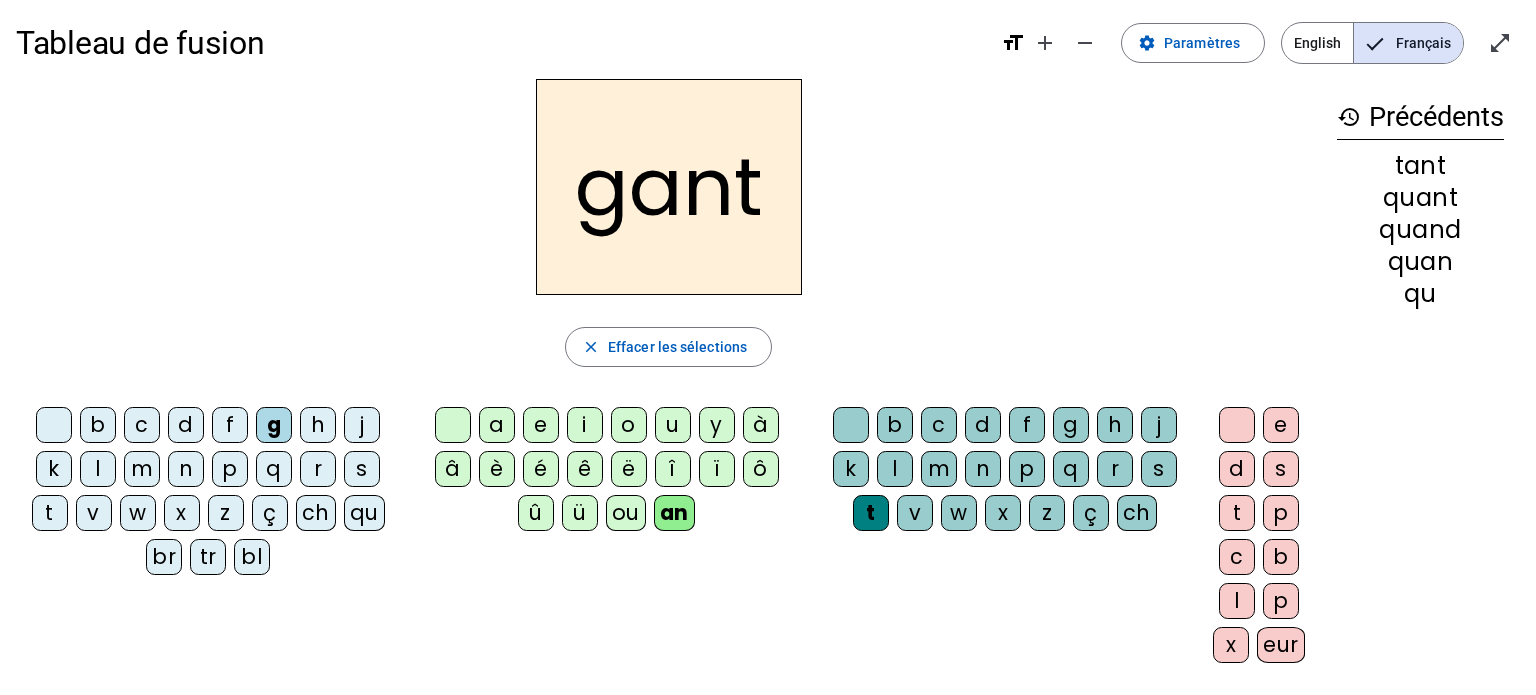 click on "ch" at bounding box center (54, 425) 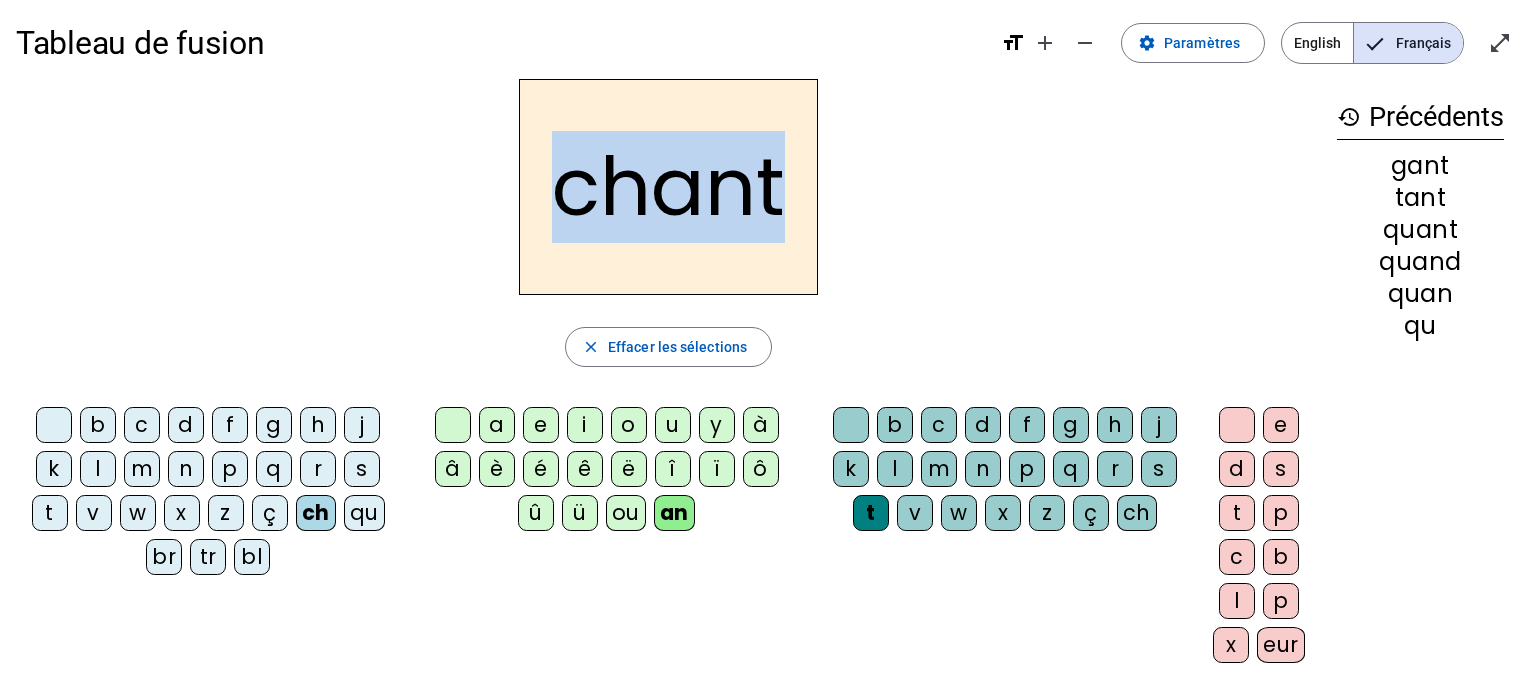 click on "chant" at bounding box center (668, 187) 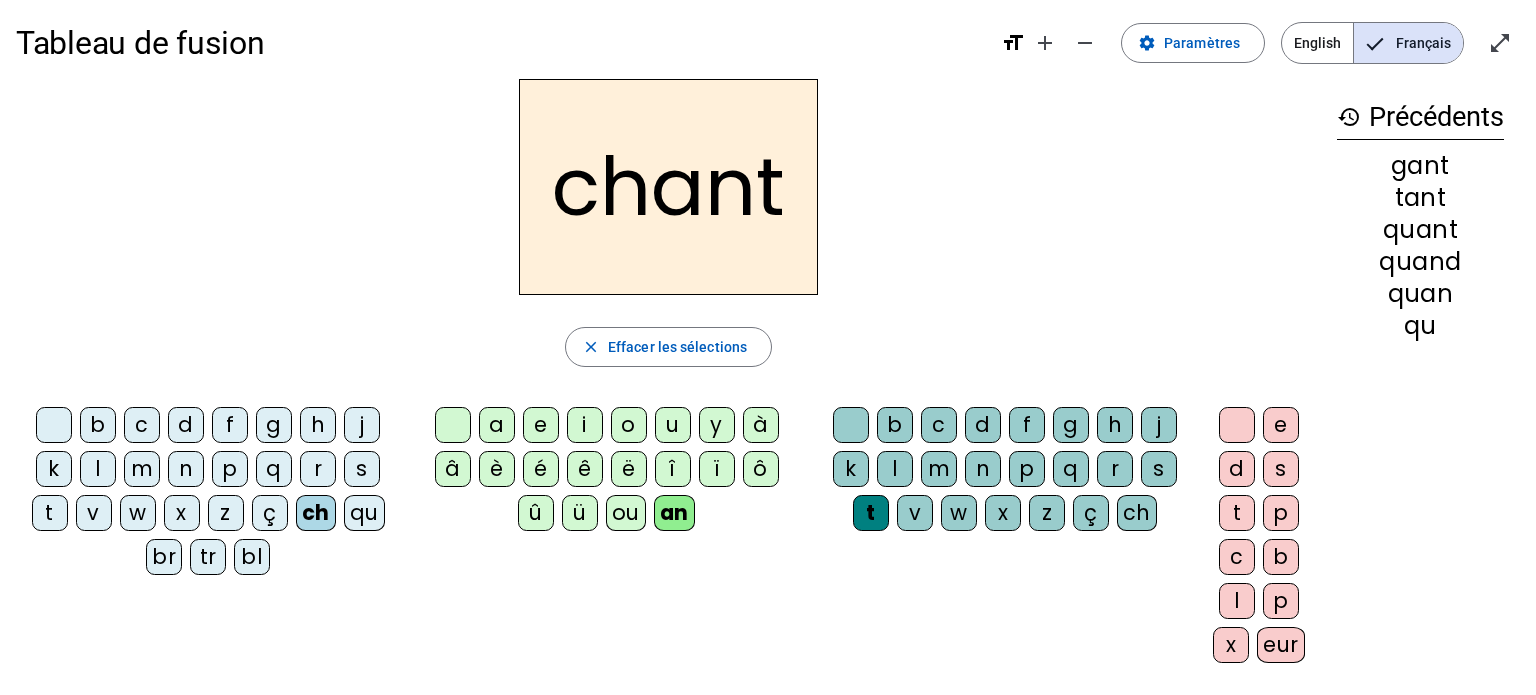 click on "e" at bounding box center (1237, 425) 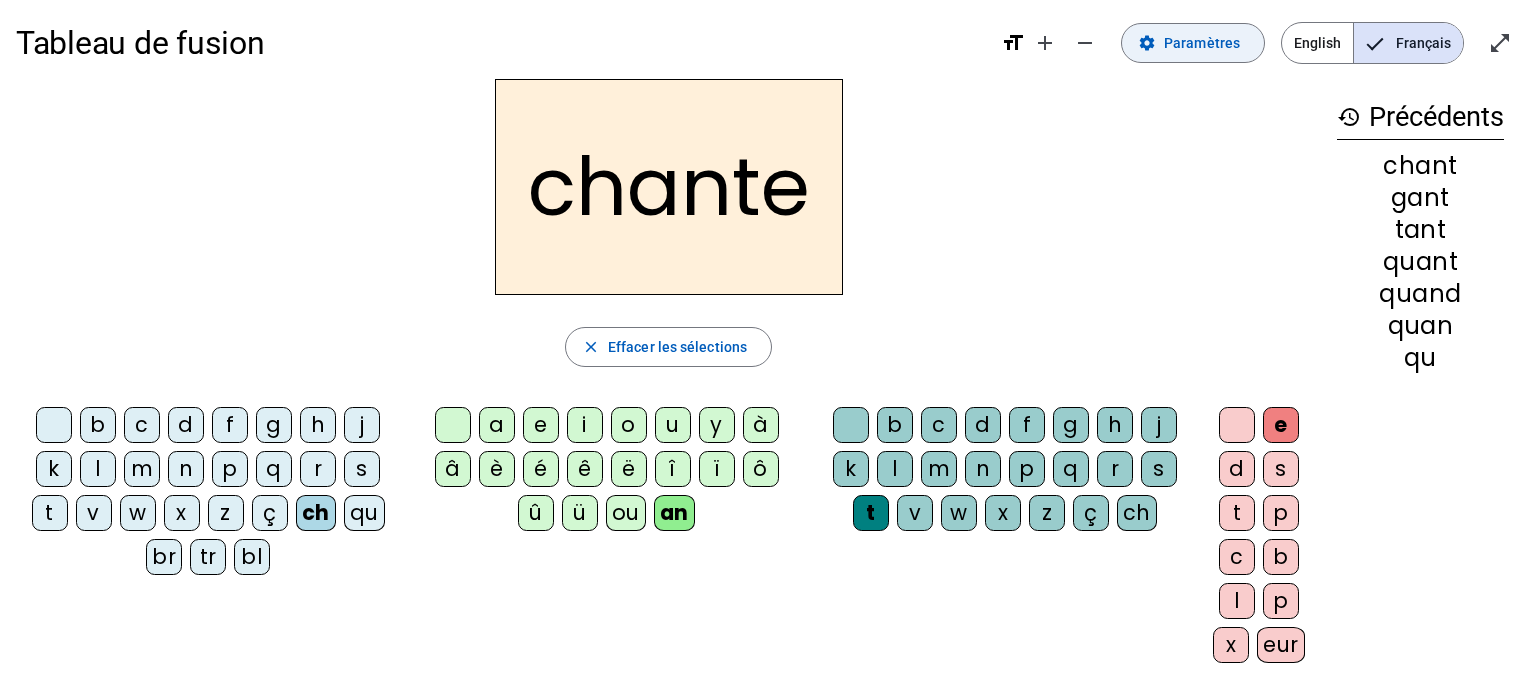 click on "Paramètres" at bounding box center [1202, 43] 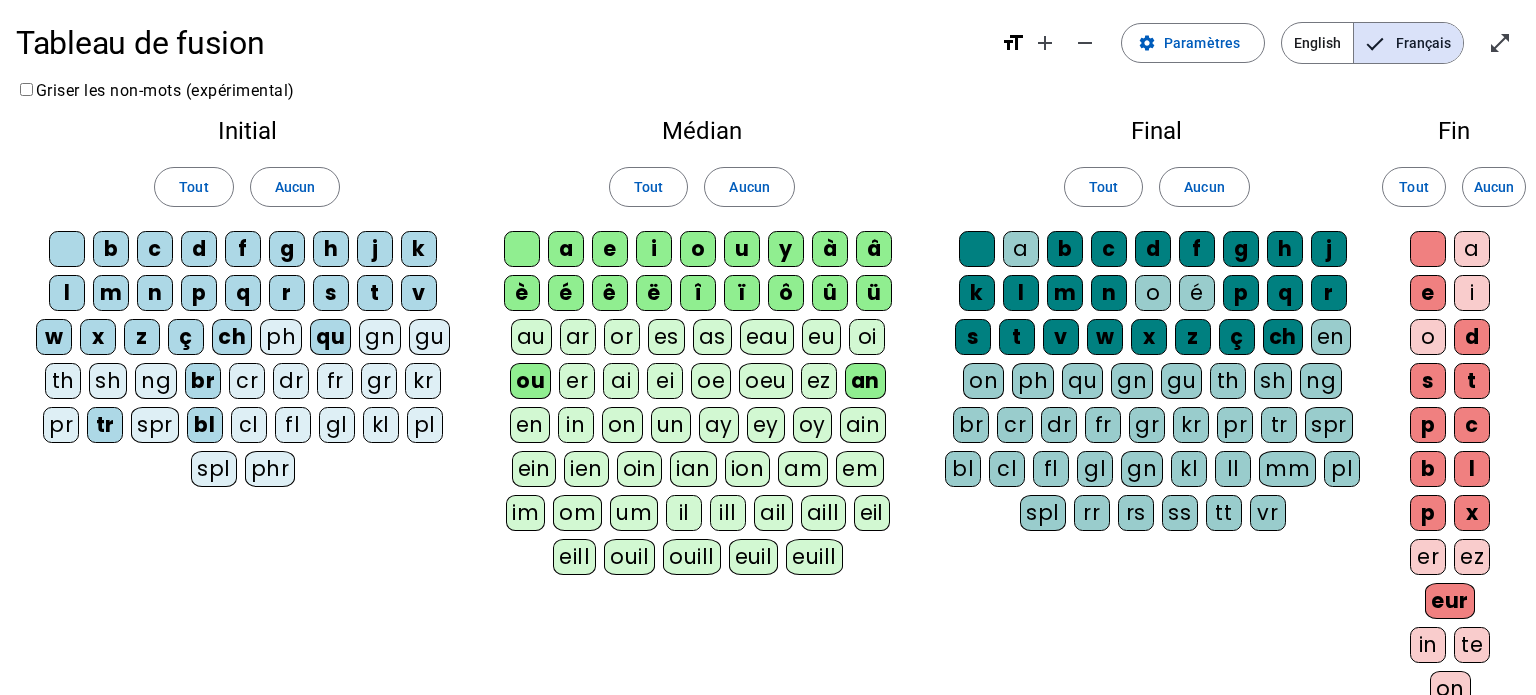 click on "ez" at bounding box center [1428, 249] 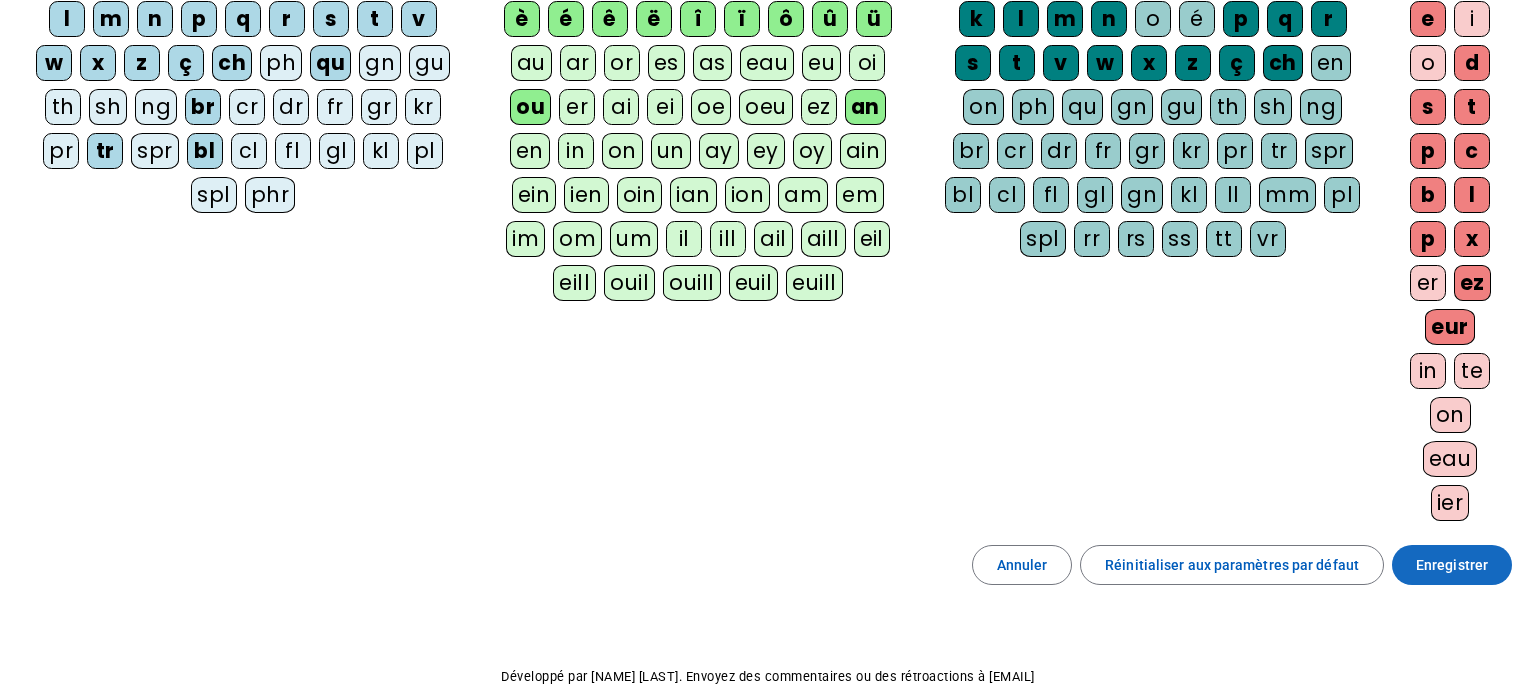 click on "Enregistrer" at bounding box center (1452, 565) 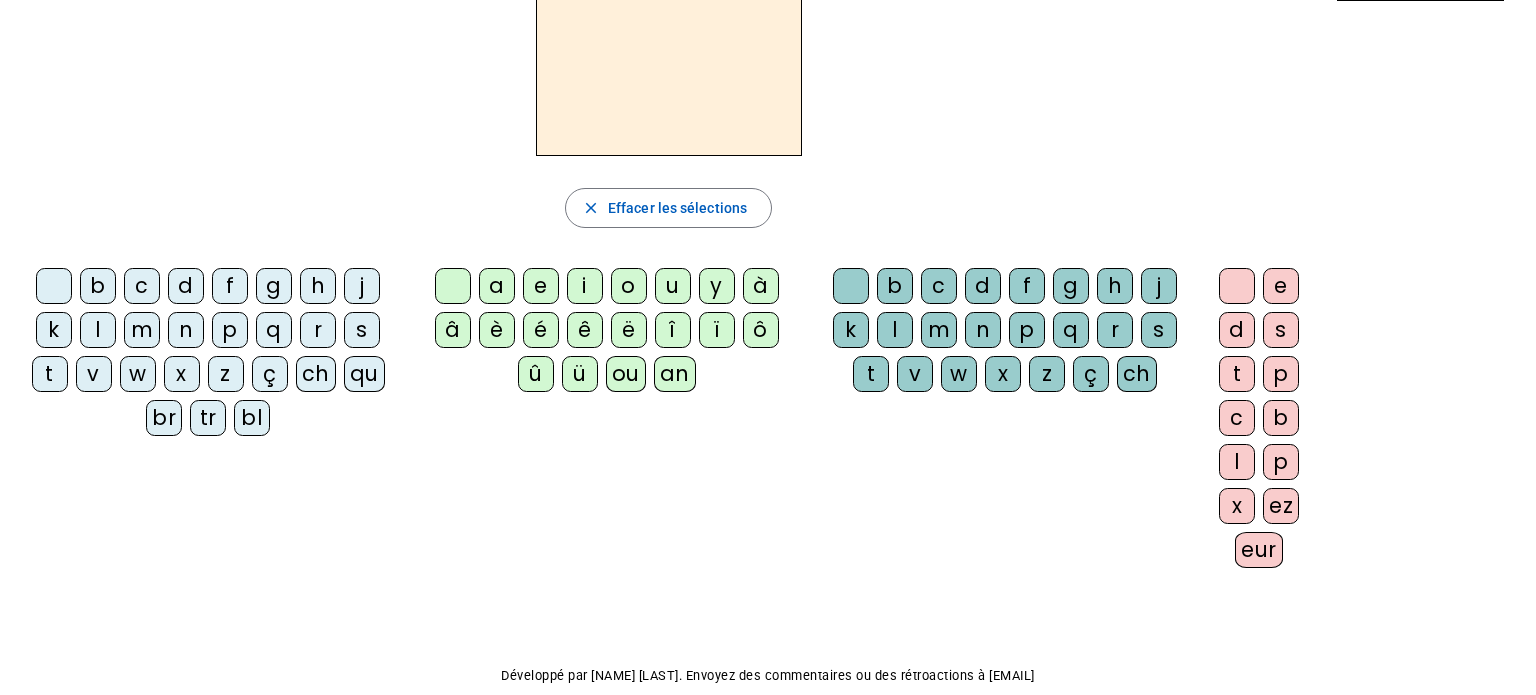 scroll, scrollTop: 0, scrollLeft: 0, axis: both 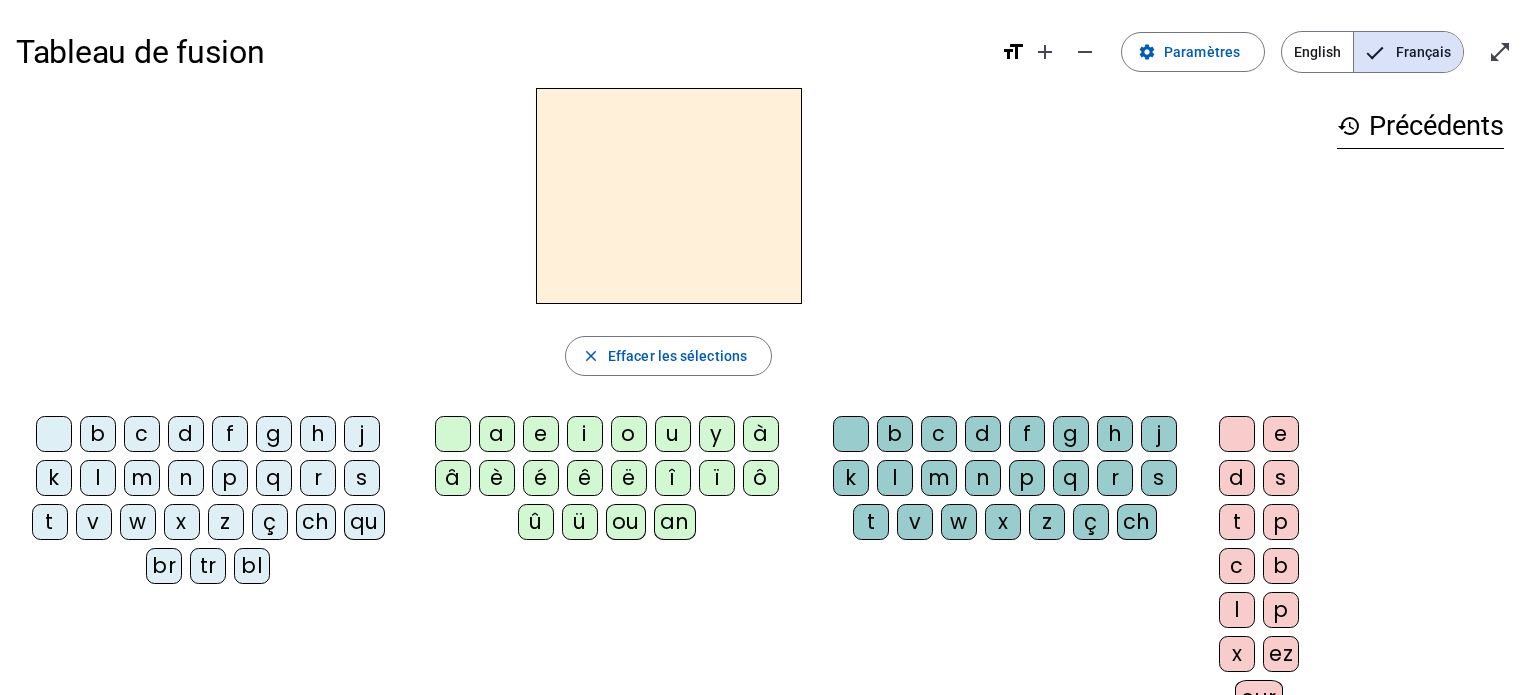 click on "ch" at bounding box center (54, 434) 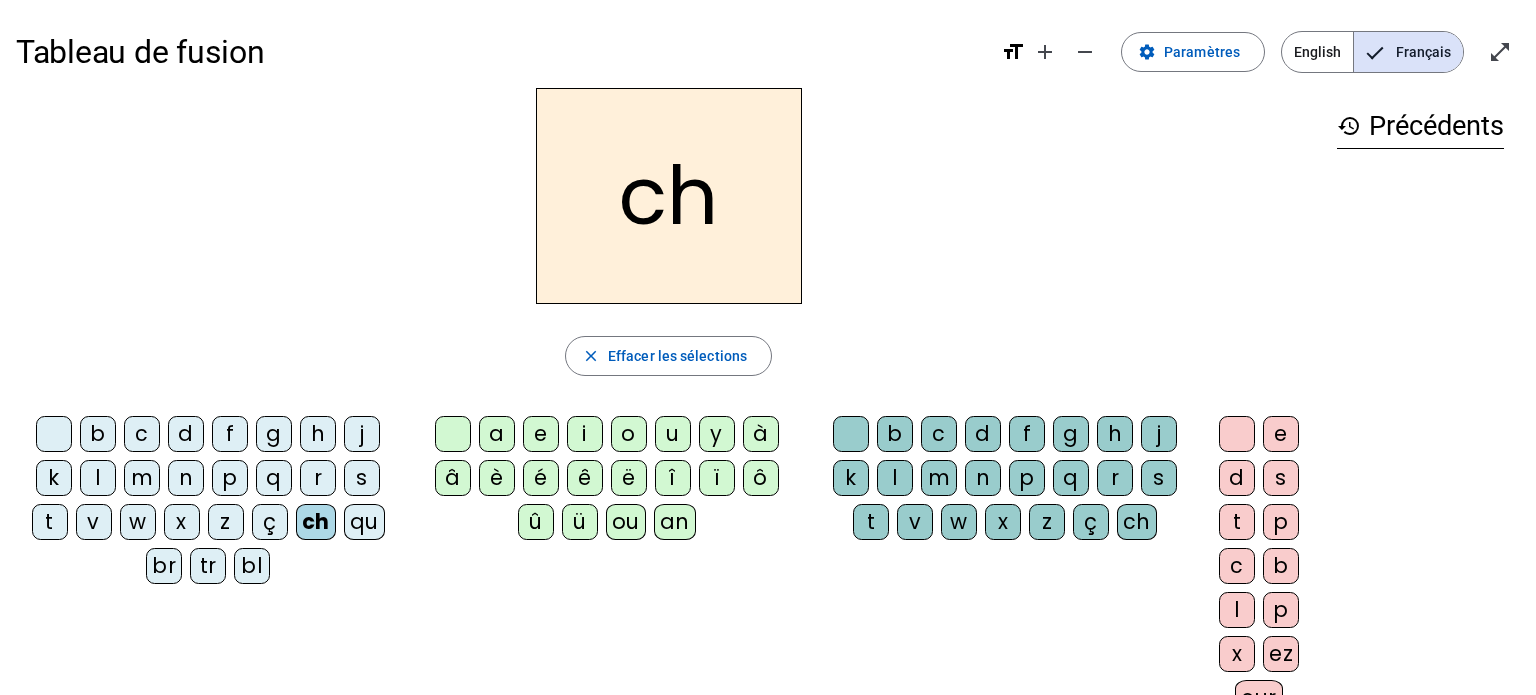 click on "an" at bounding box center [453, 434] 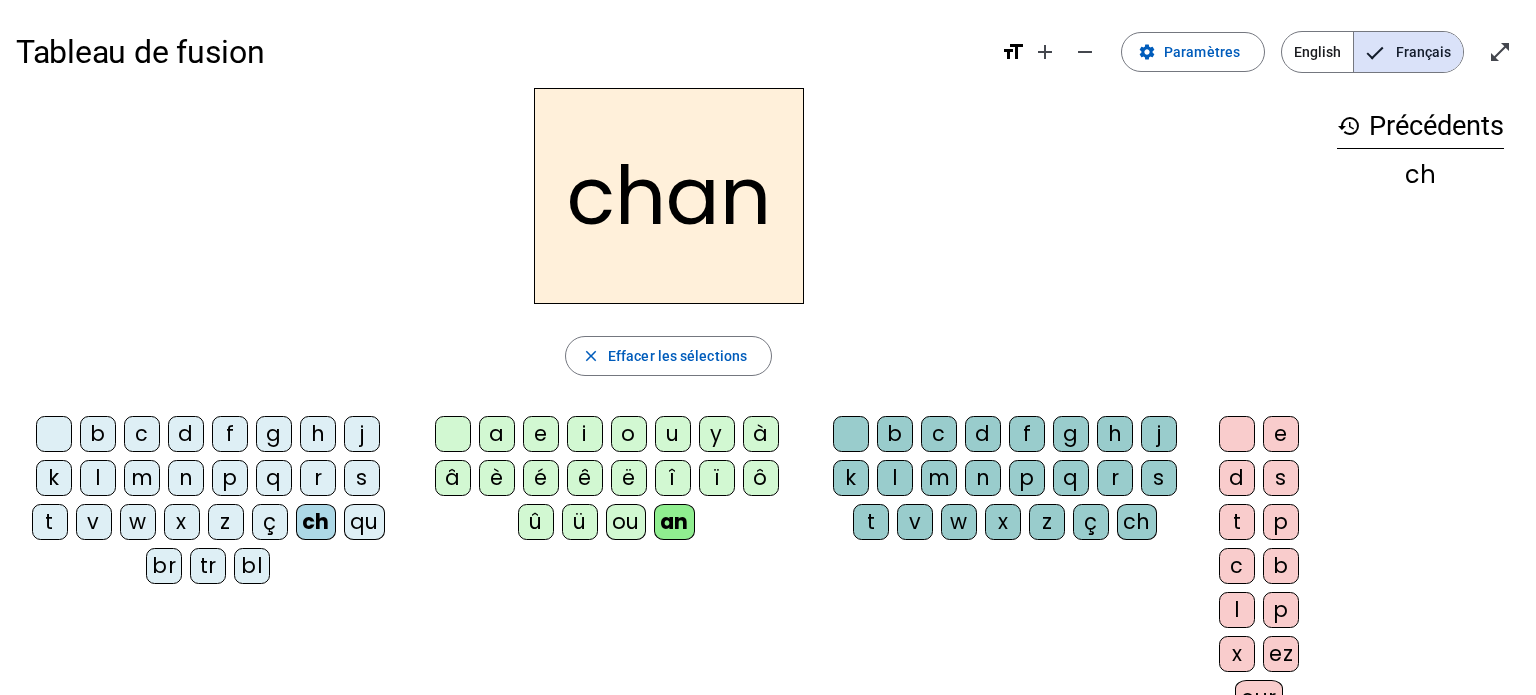 click on "t" at bounding box center [851, 434] 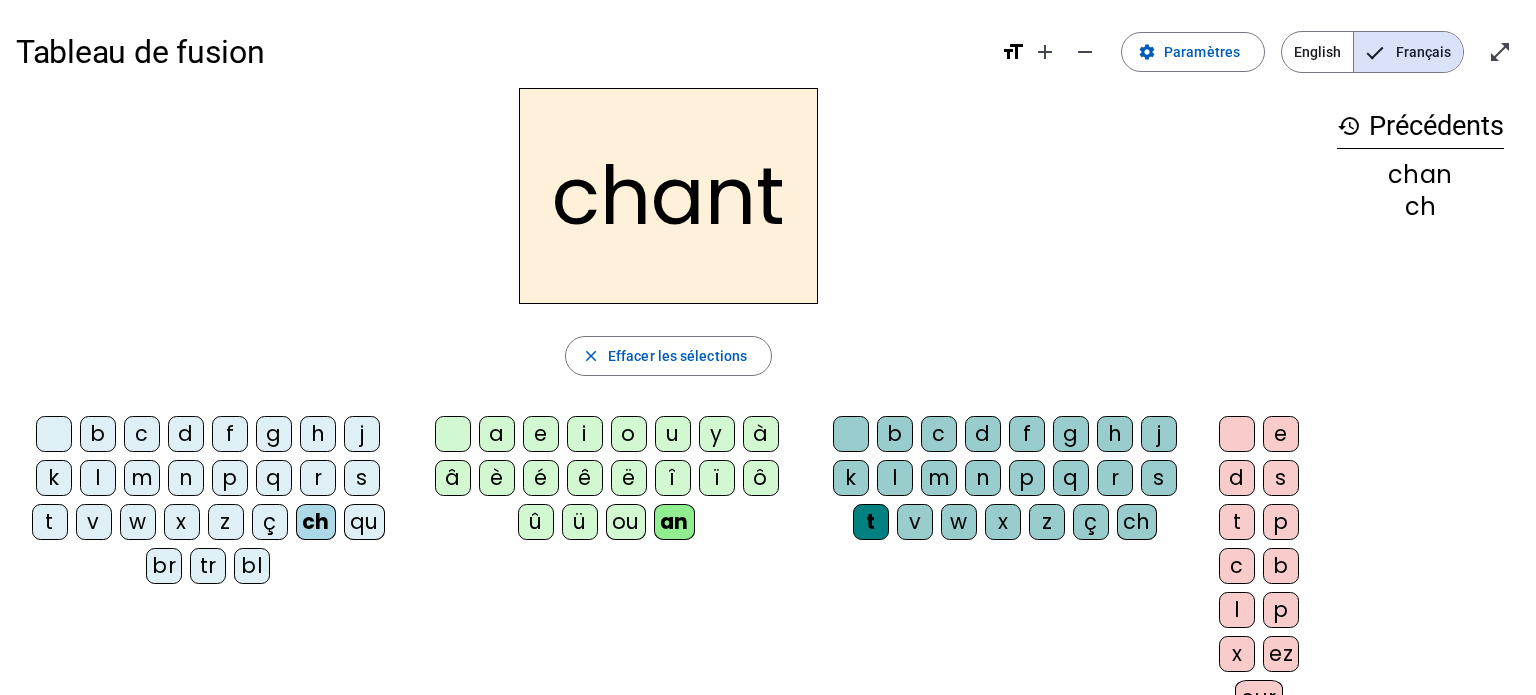 click on "e" at bounding box center [1237, 434] 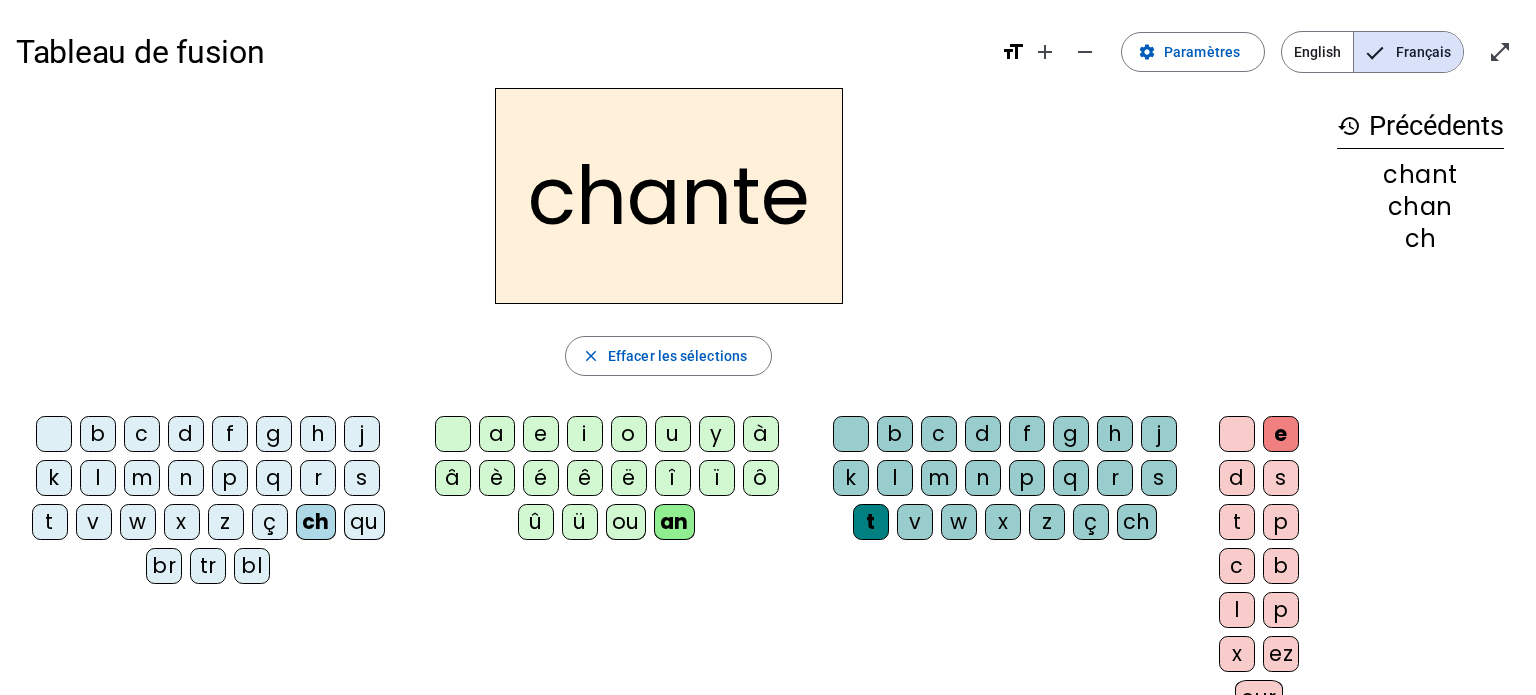 click on "ez" at bounding box center [1237, 434] 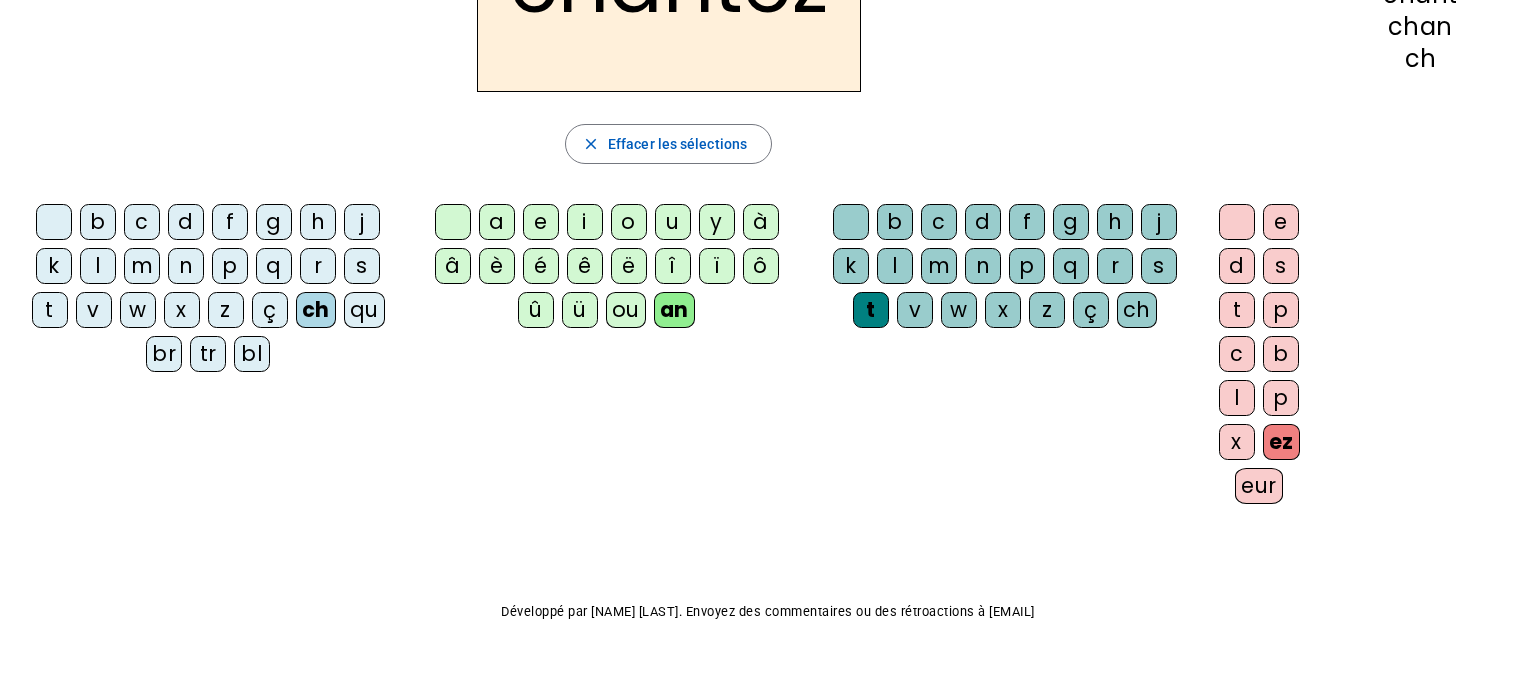 scroll, scrollTop: 0, scrollLeft: 0, axis: both 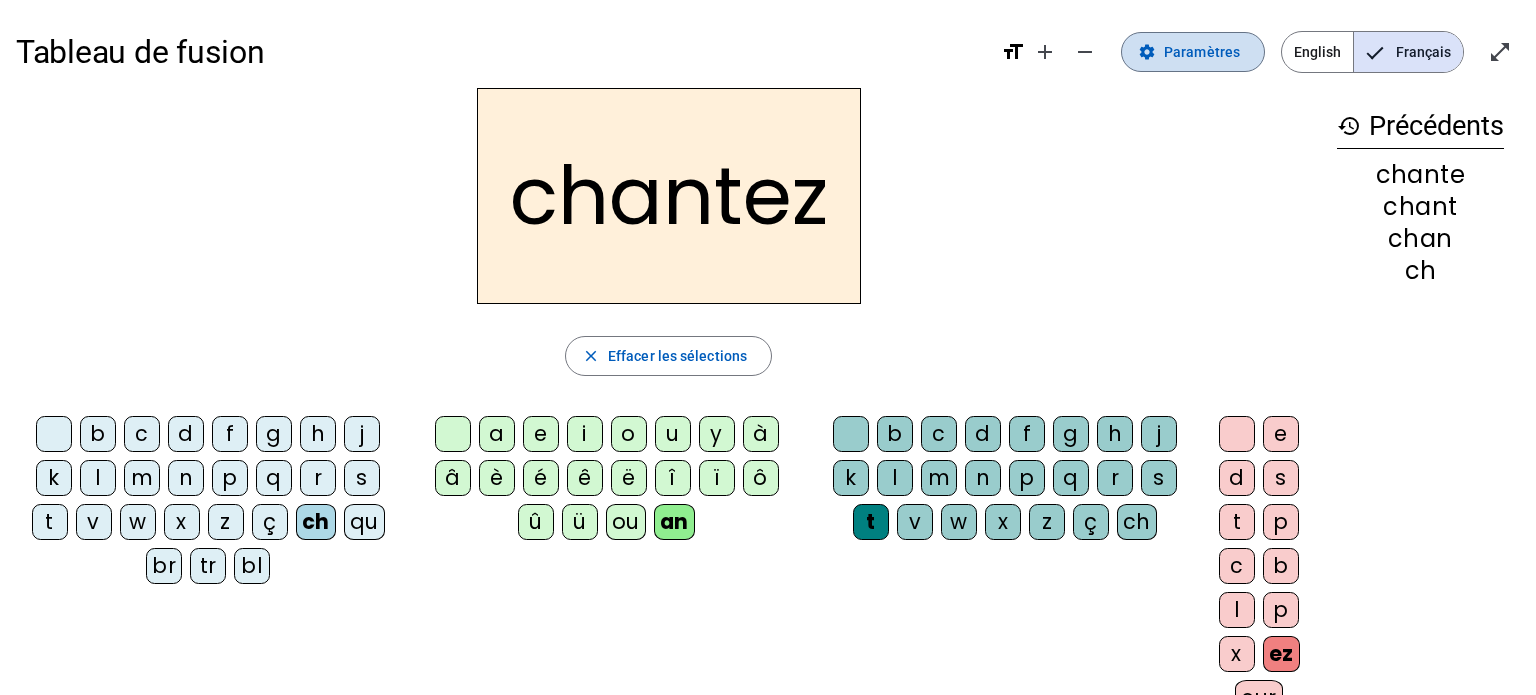 click on "Paramètres" at bounding box center (1202, 52) 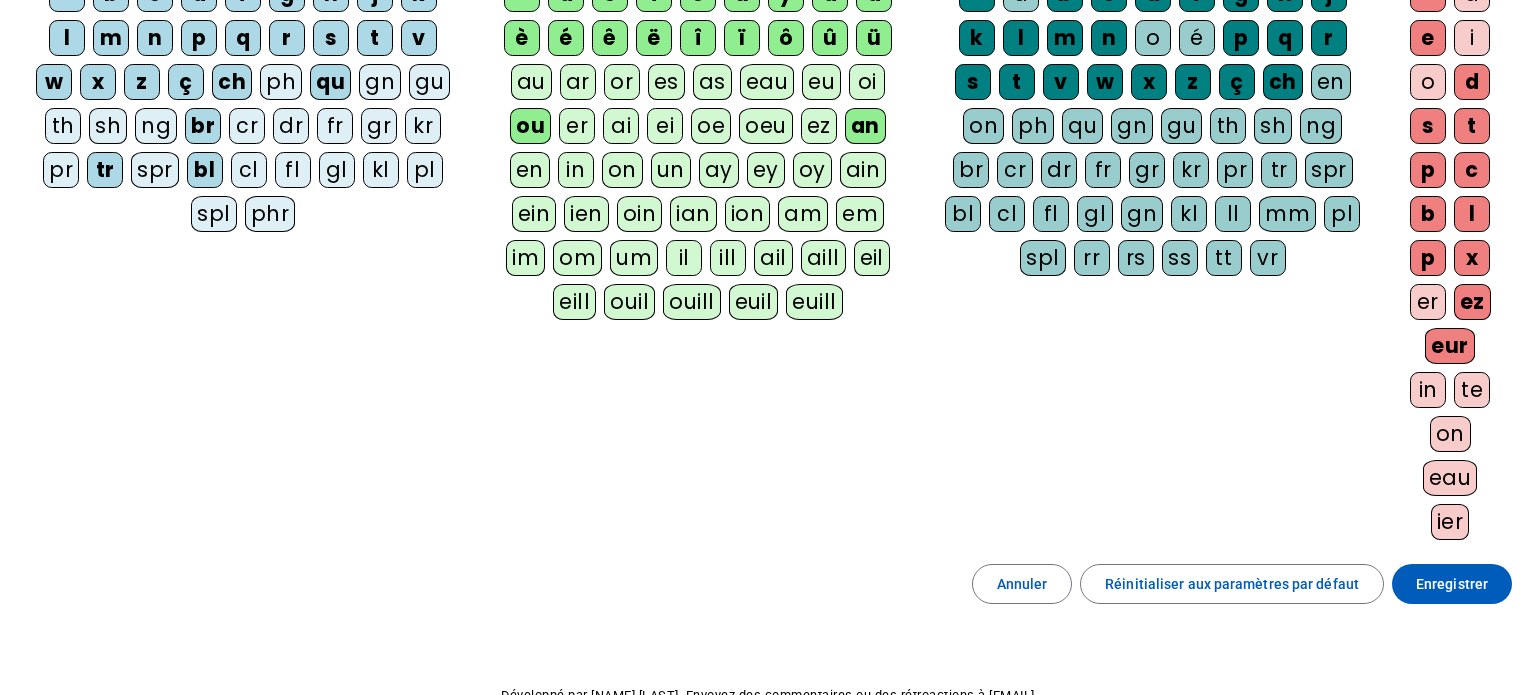 scroll, scrollTop: 267, scrollLeft: 0, axis: vertical 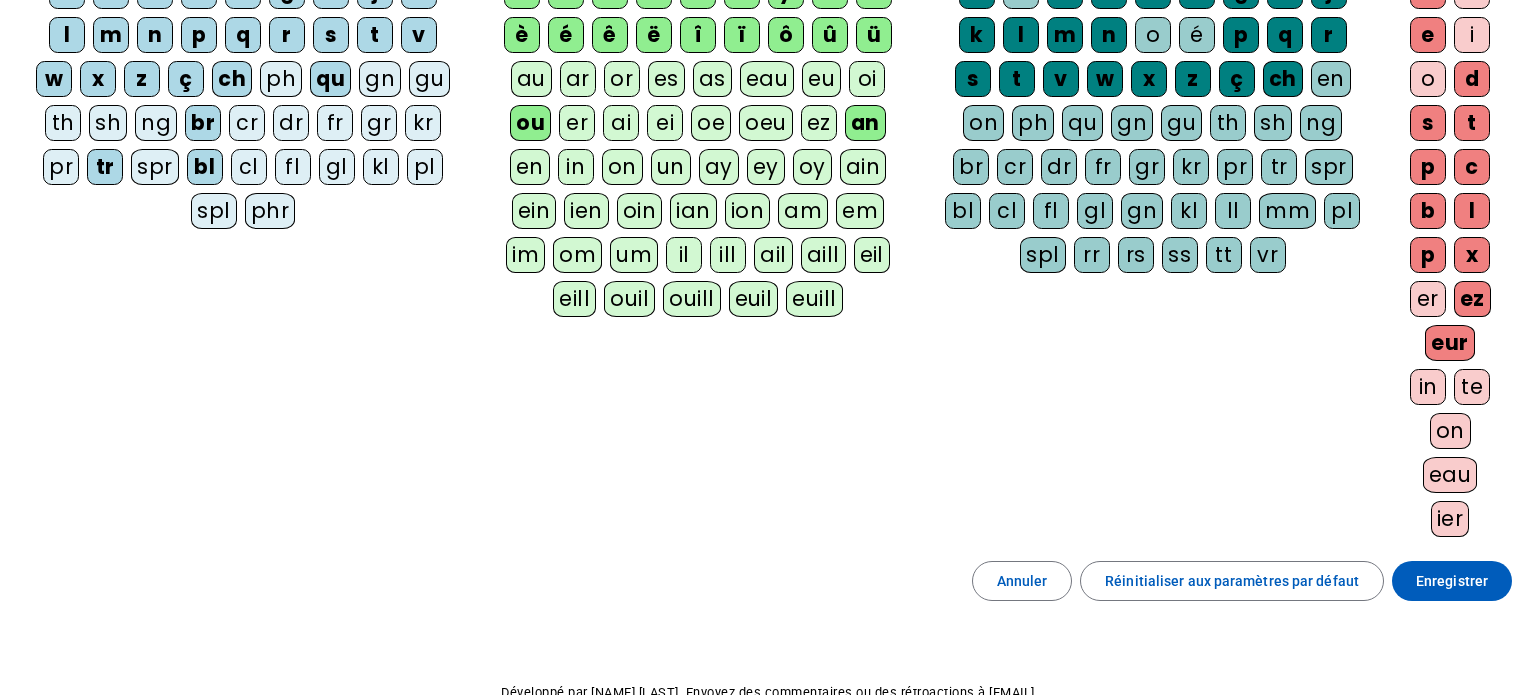 click on "er" at bounding box center (1428, -9) 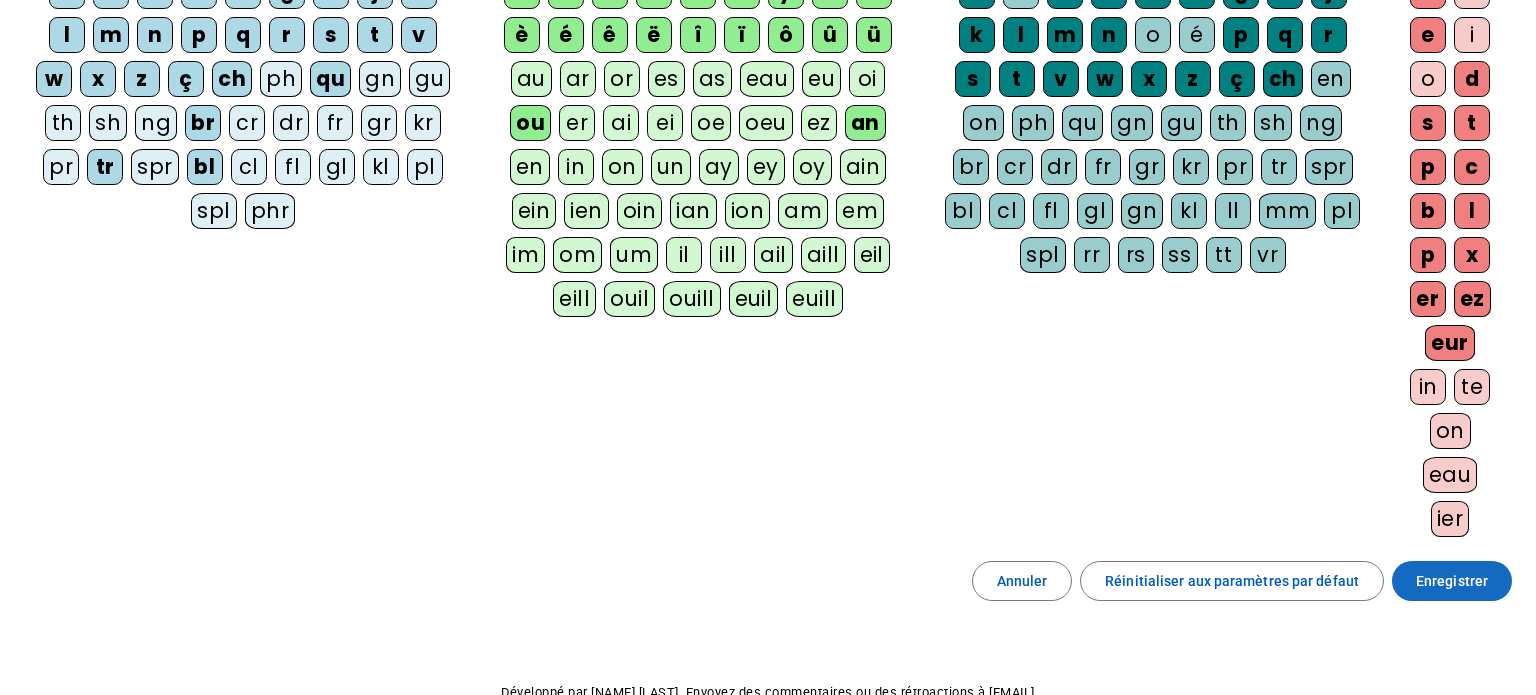 click on "Enregistrer" at bounding box center (1452, 581) 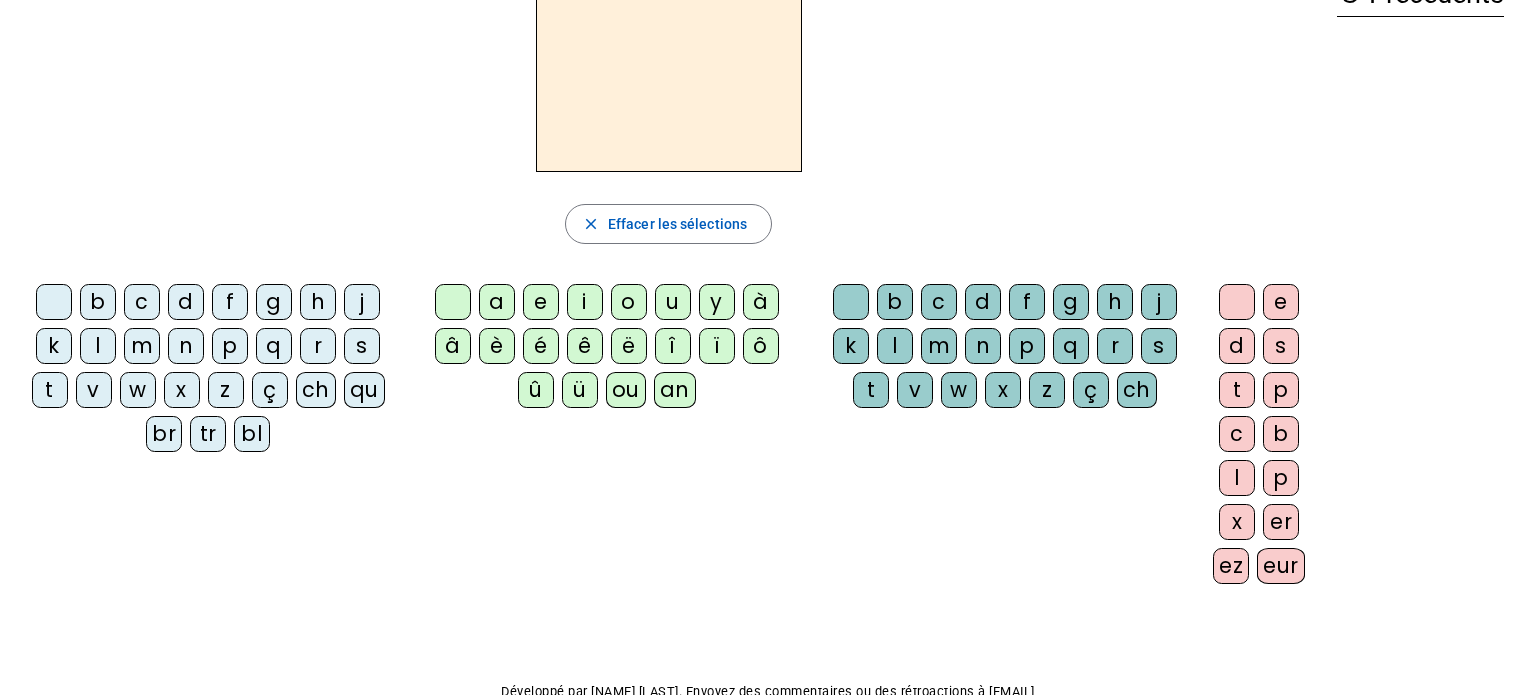 scroll, scrollTop: 0, scrollLeft: 0, axis: both 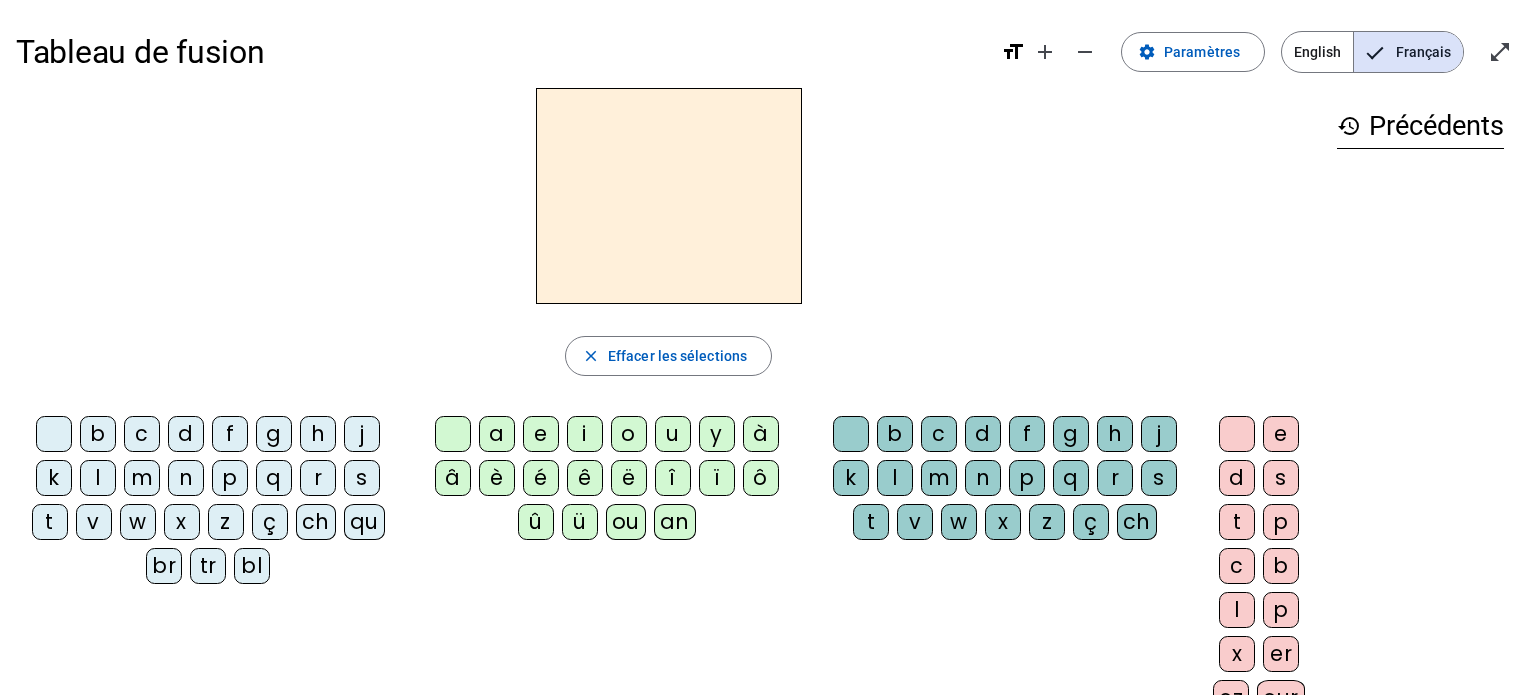 click on "ch" at bounding box center (54, 434) 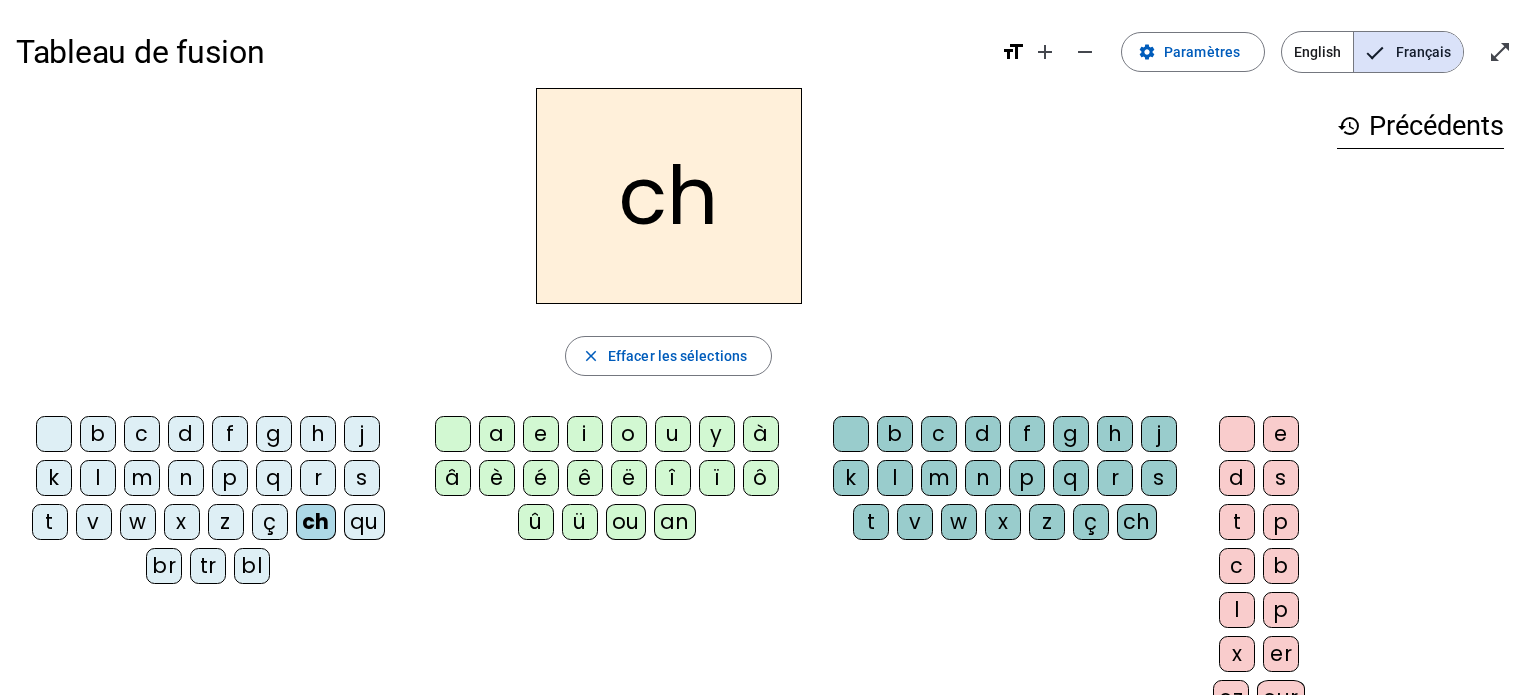 click on "an" at bounding box center (453, 434) 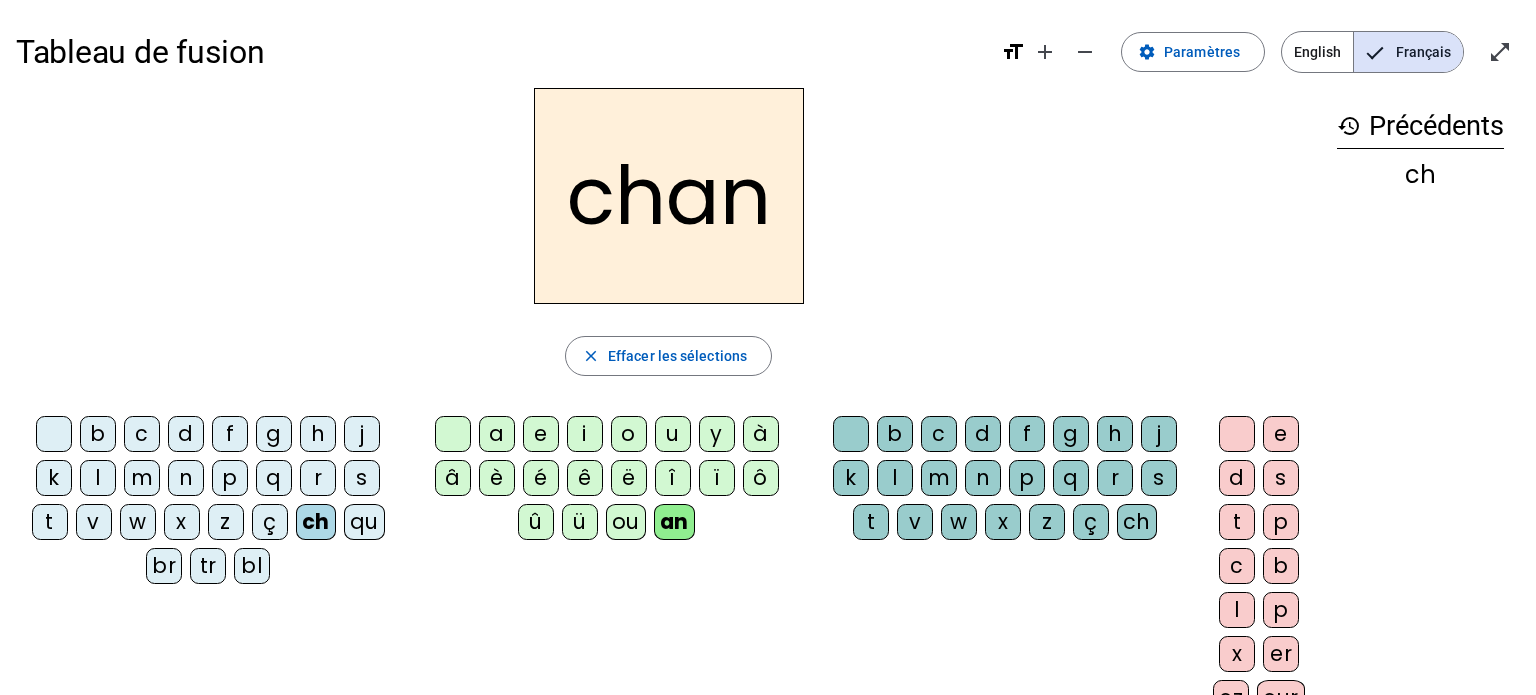 click on "t" at bounding box center (851, 434) 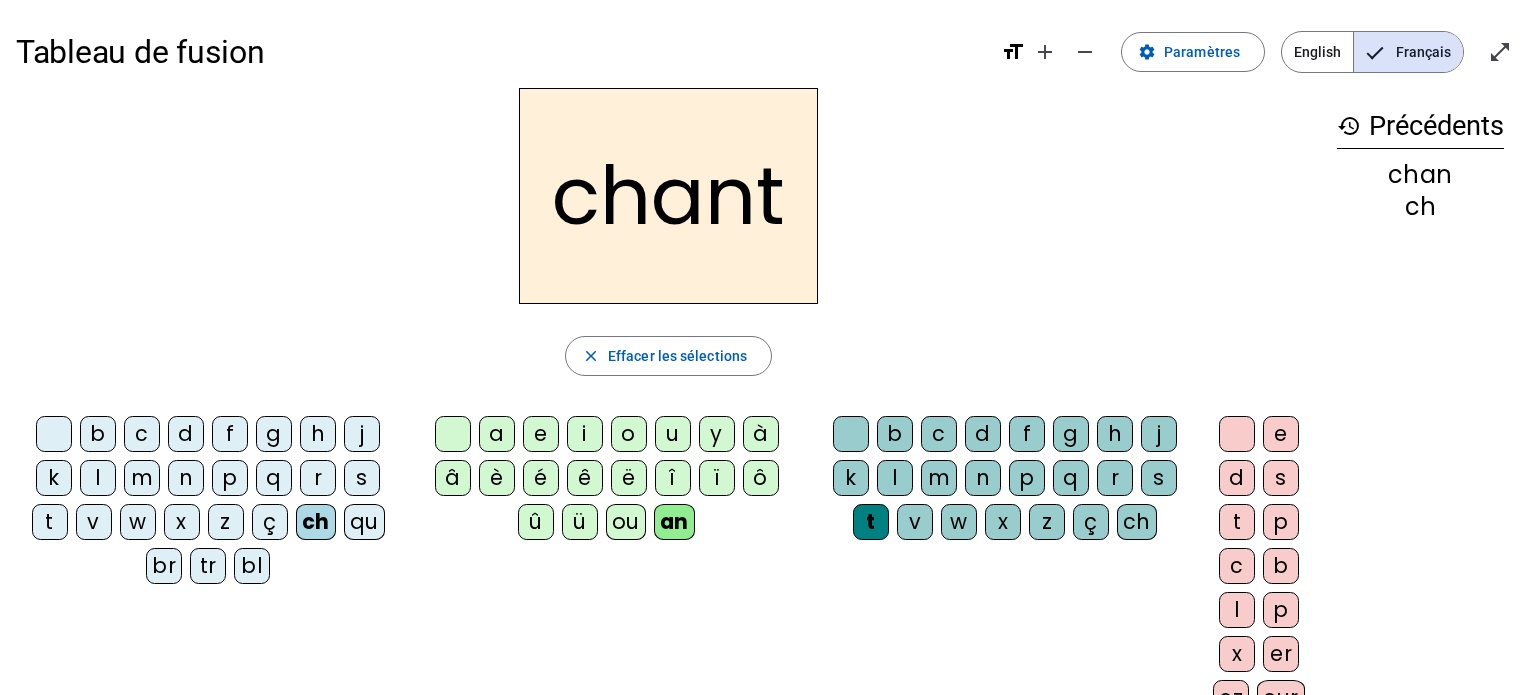 click on "e" at bounding box center [1237, 434] 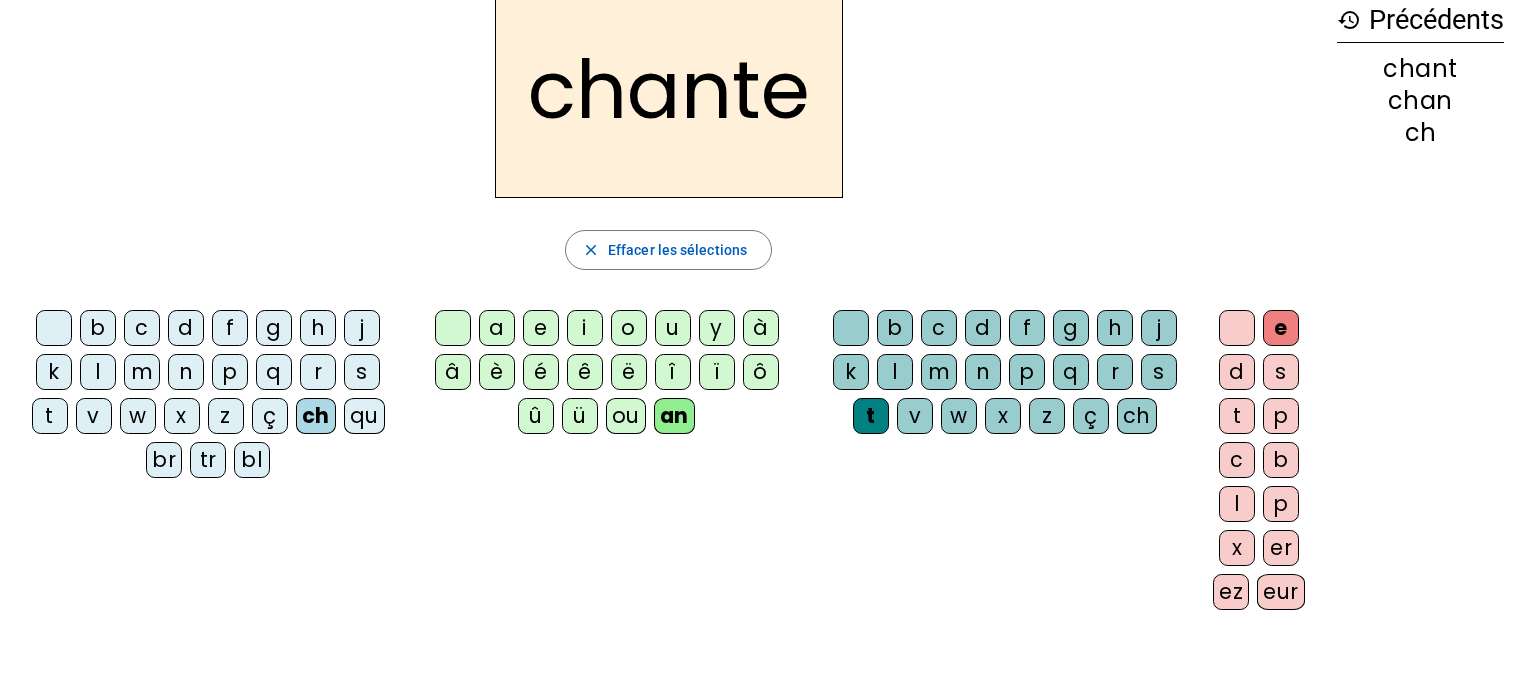 scroll, scrollTop: 112, scrollLeft: 0, axis: vertical 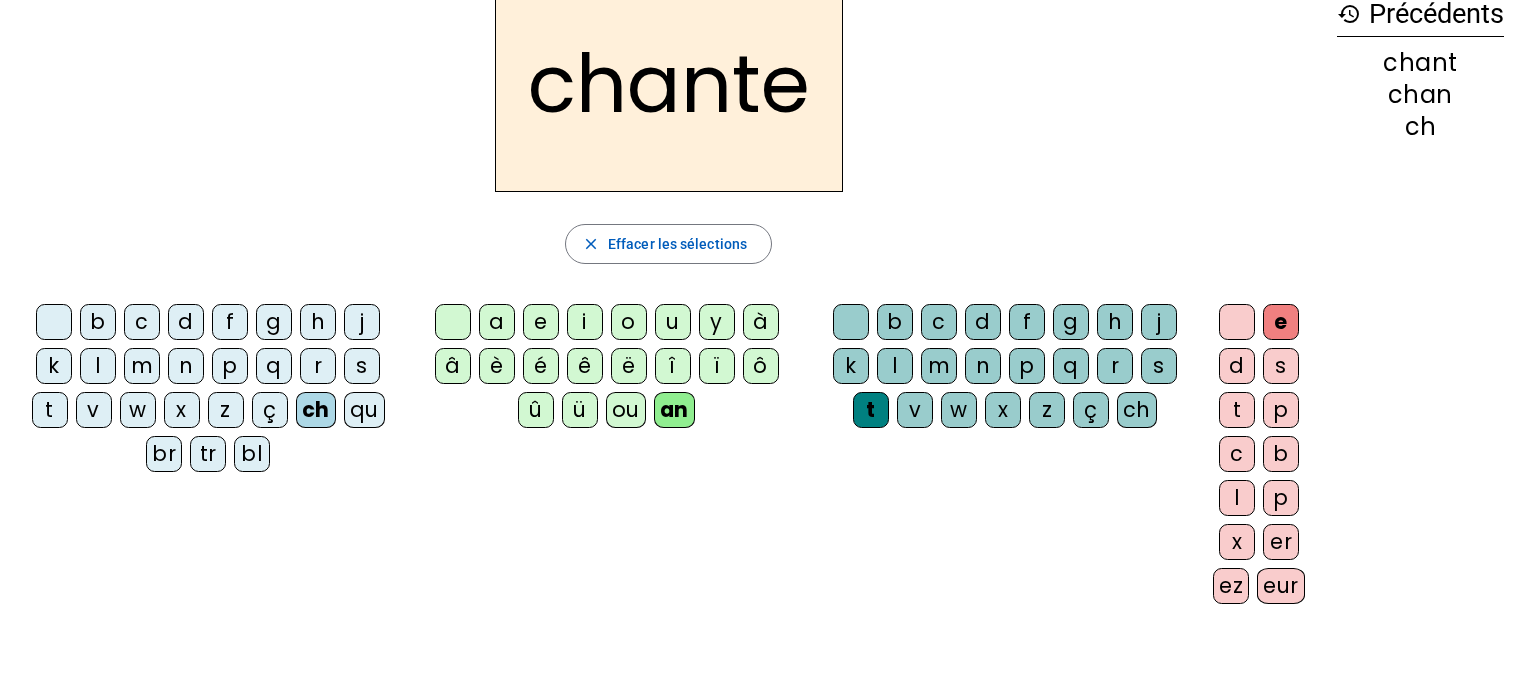click on "ez" at bounding box center (1237, 322) 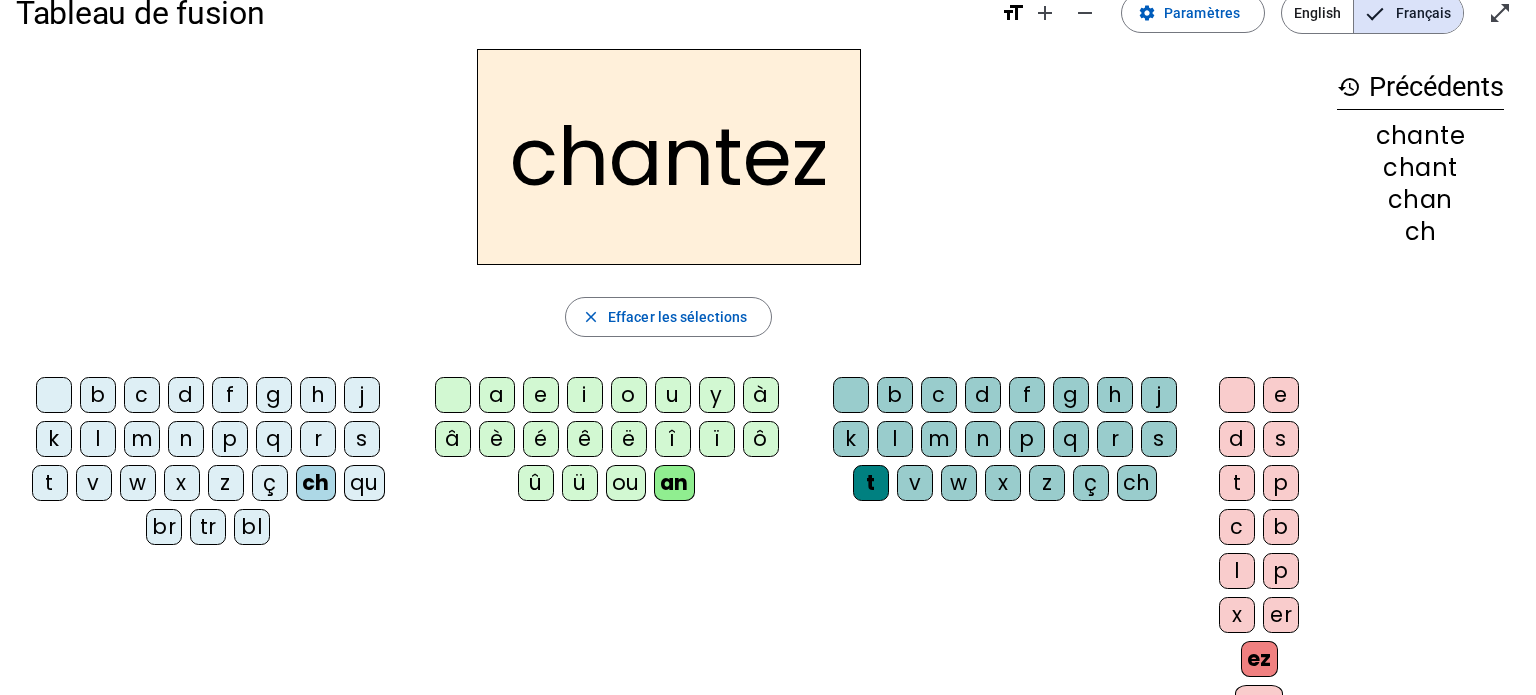 scroll, scrollTop: 41, scrollLeft: 0, axis: vertical 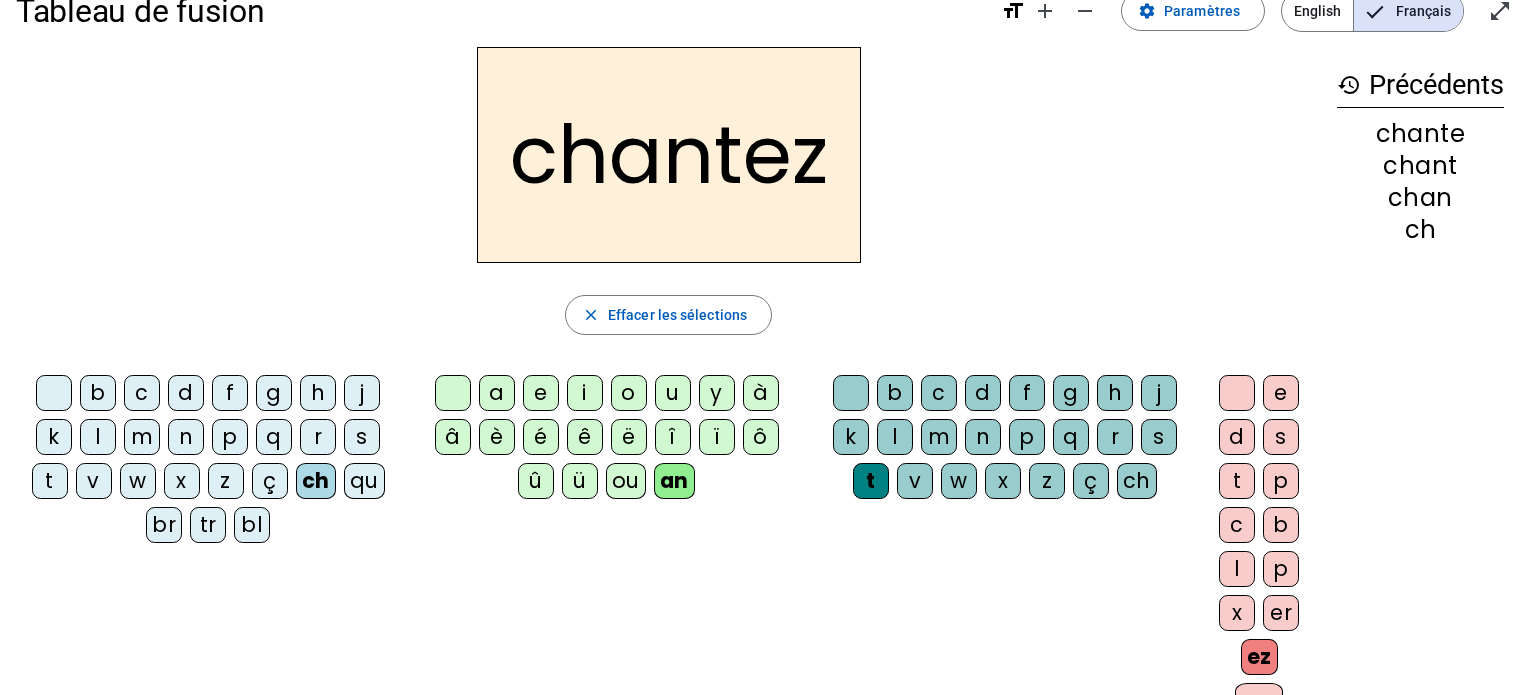 click on "er" at bounding box center [1237, 393] 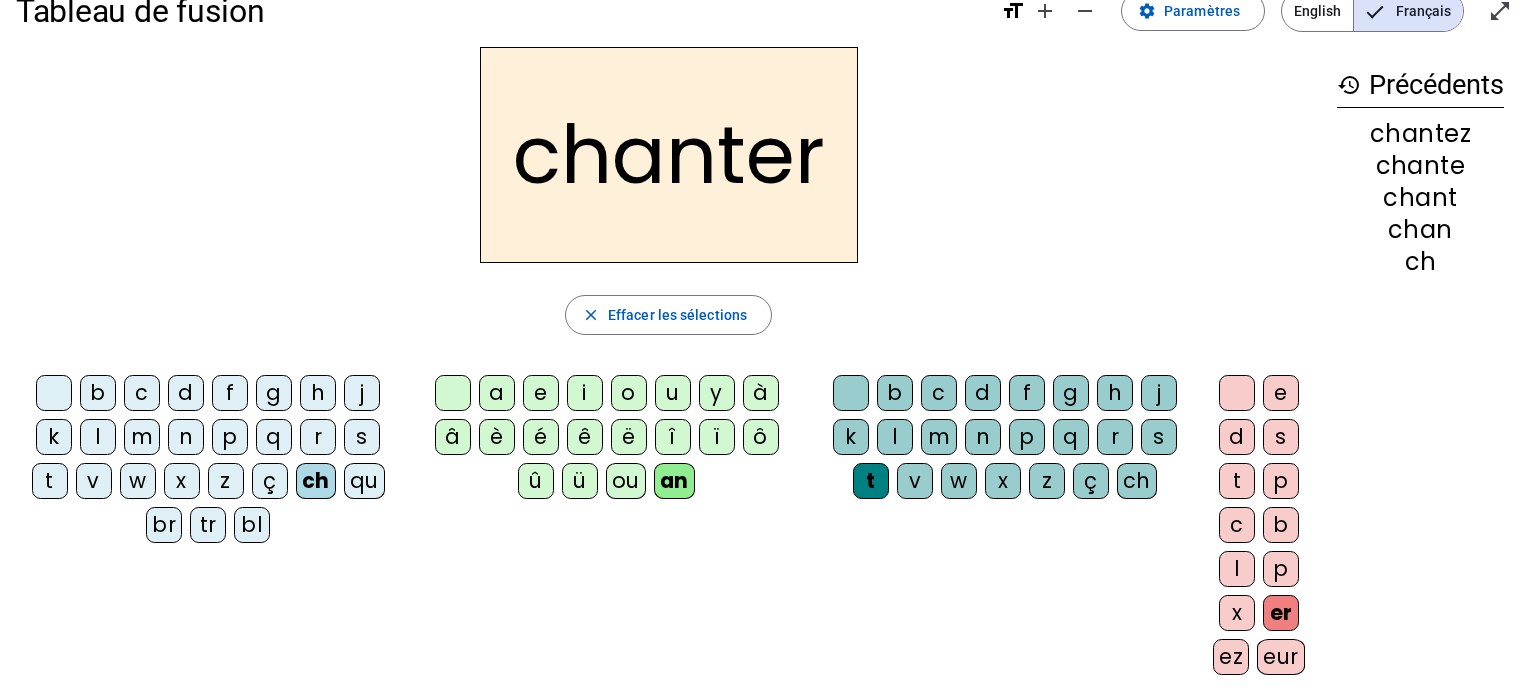 scroll, scrollTop: 44, scrollLeft: 0, axis: vertical 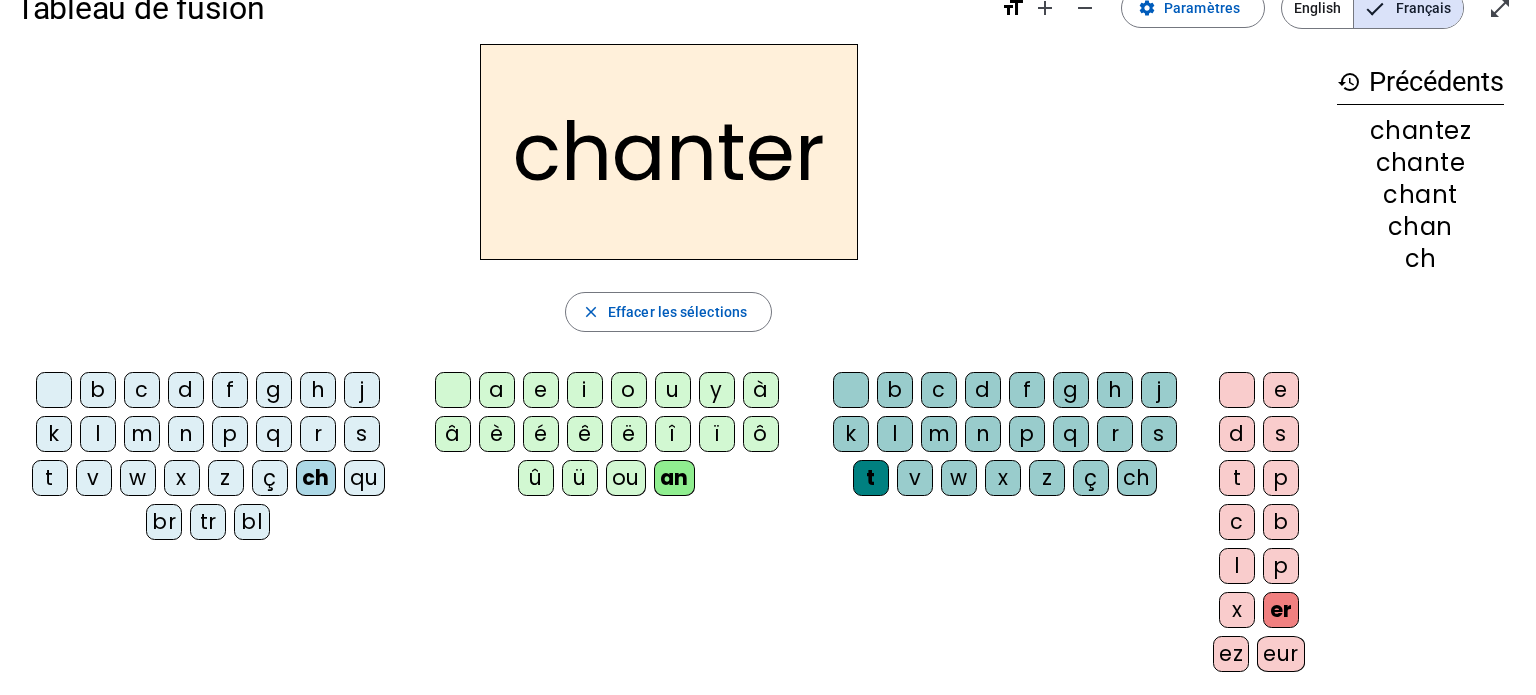 click on "eur" at bounding box center (1237, 390) 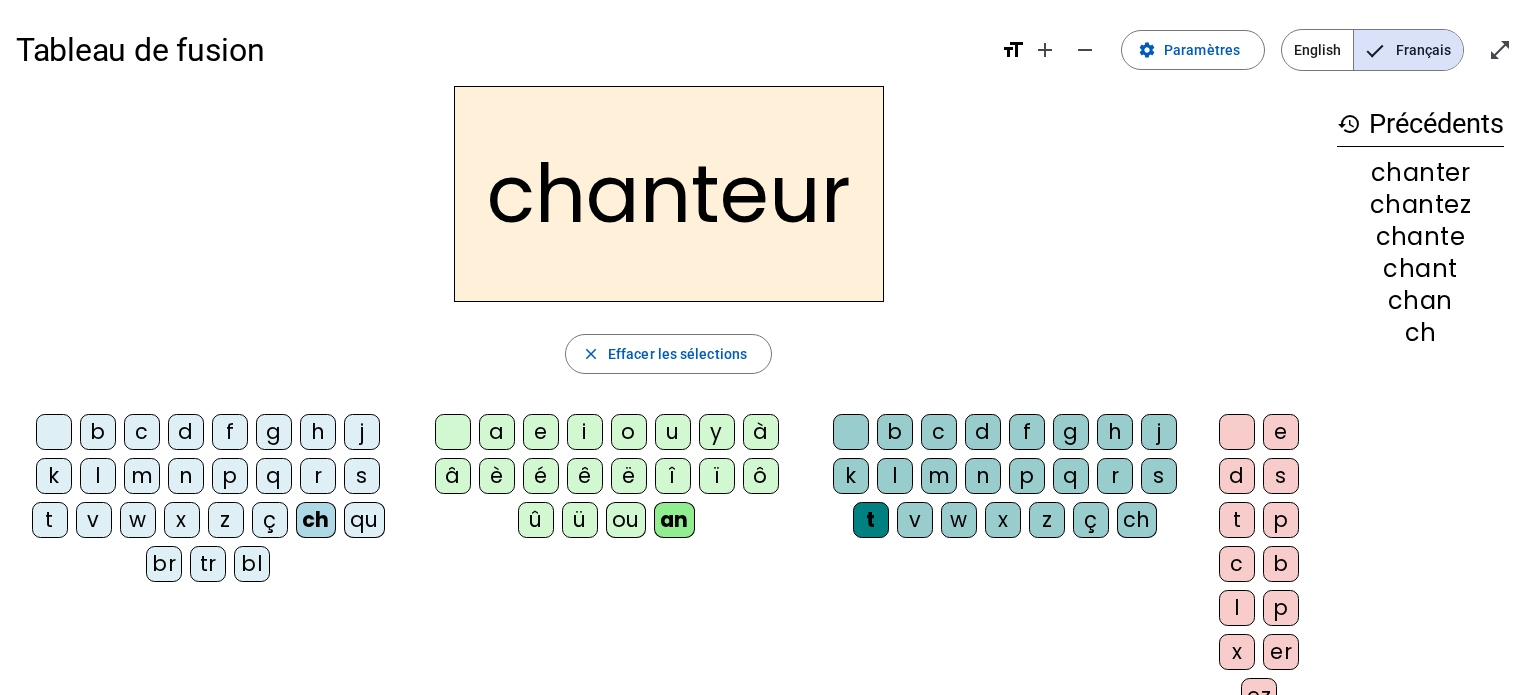 scroll, scrollTop: 0, scrollLeft: 0, axis: both 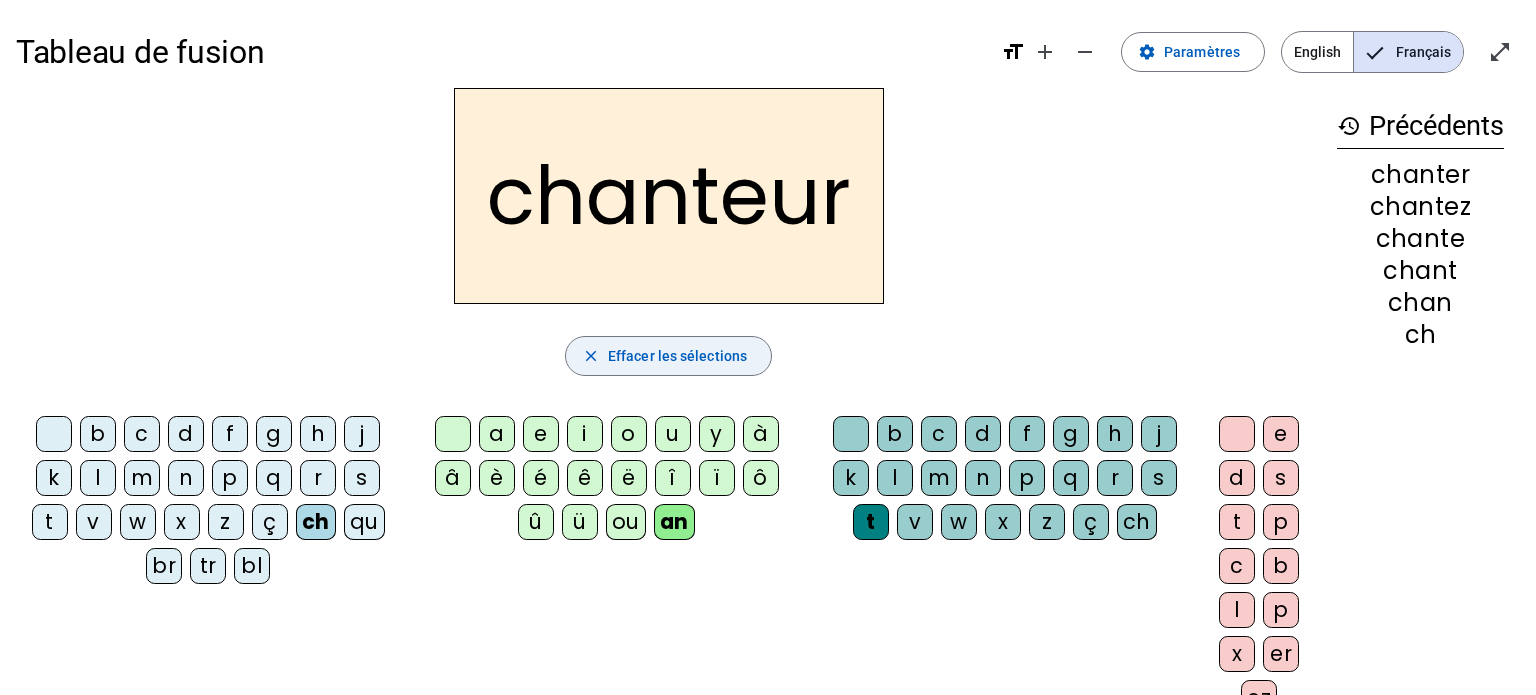 click on "Effacer les sélections" at bounding box center (677, 356) 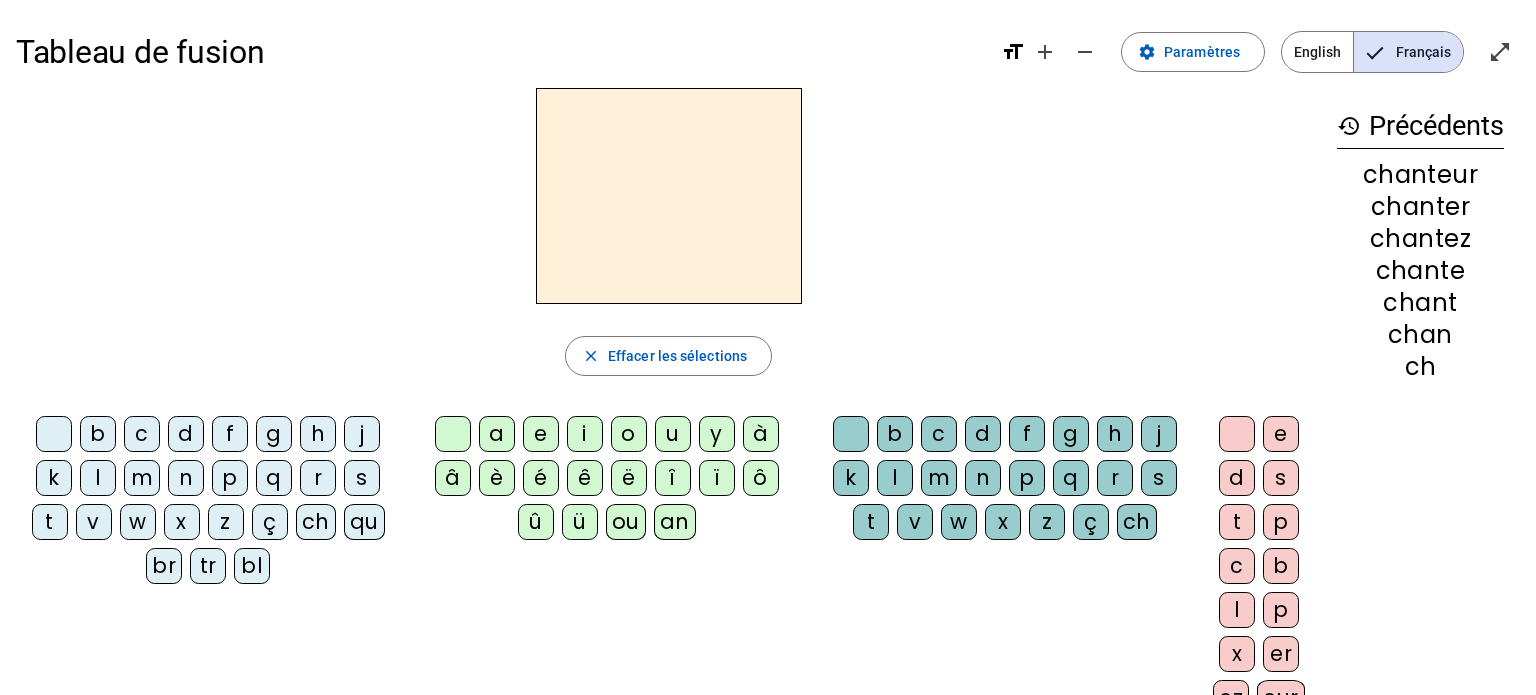 click on "d" at bounding box center (54, 434) 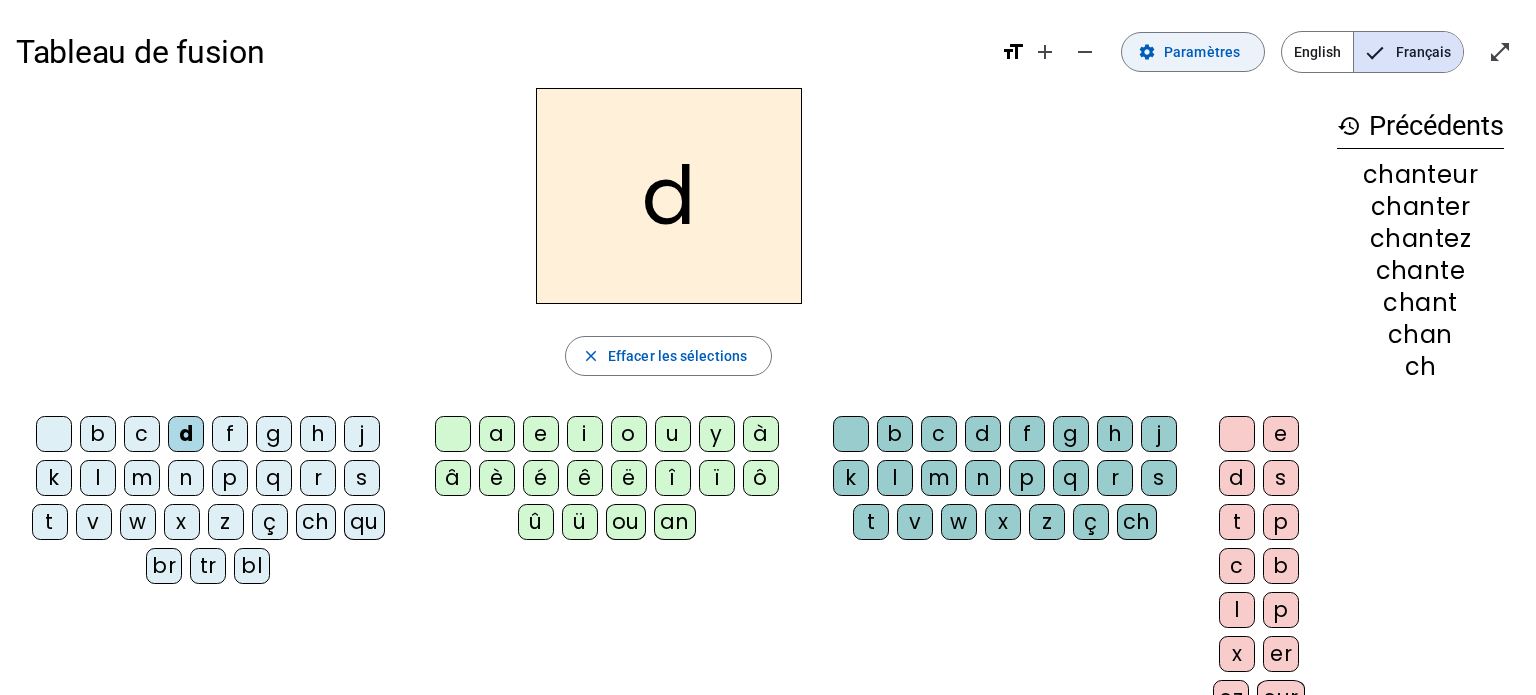 click on "Paramètres" at bounding box center [1202, 52] 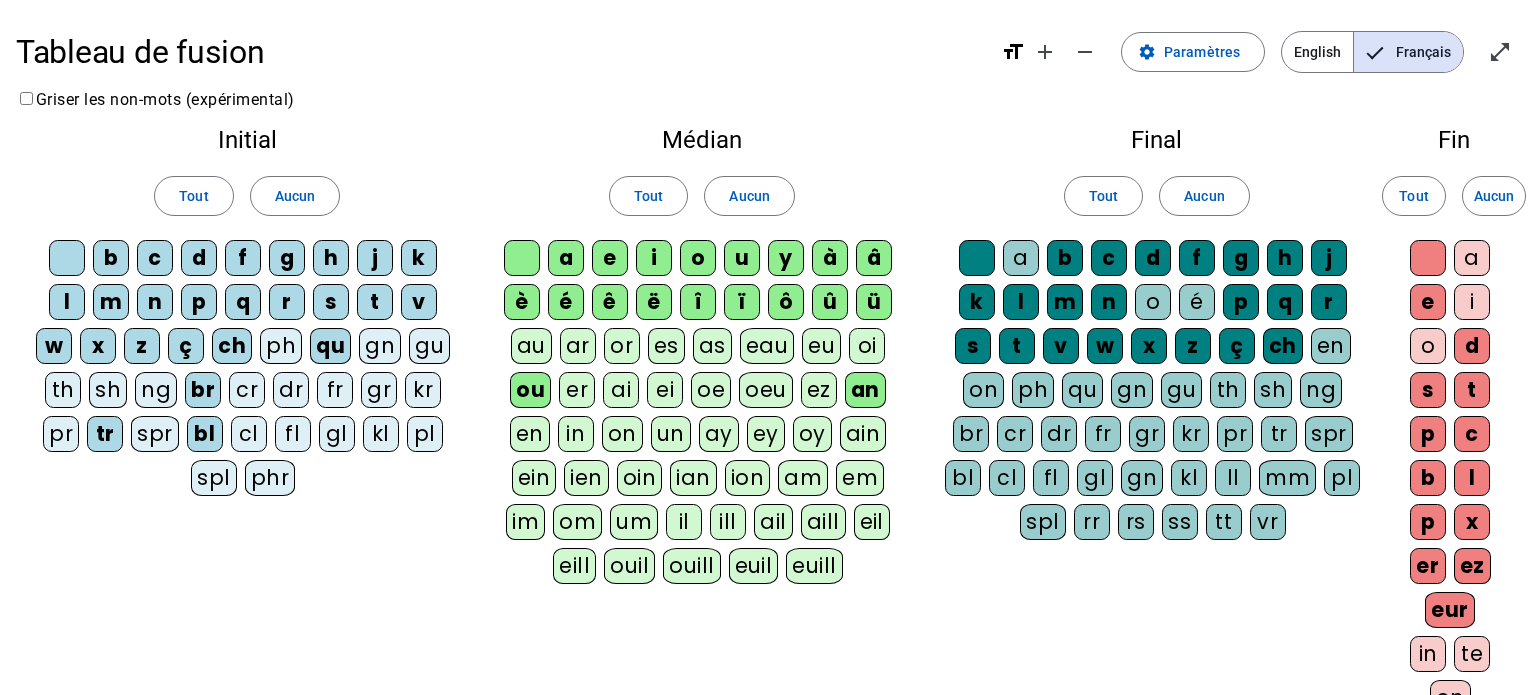 click on "en" at bounding box center (522, 258) 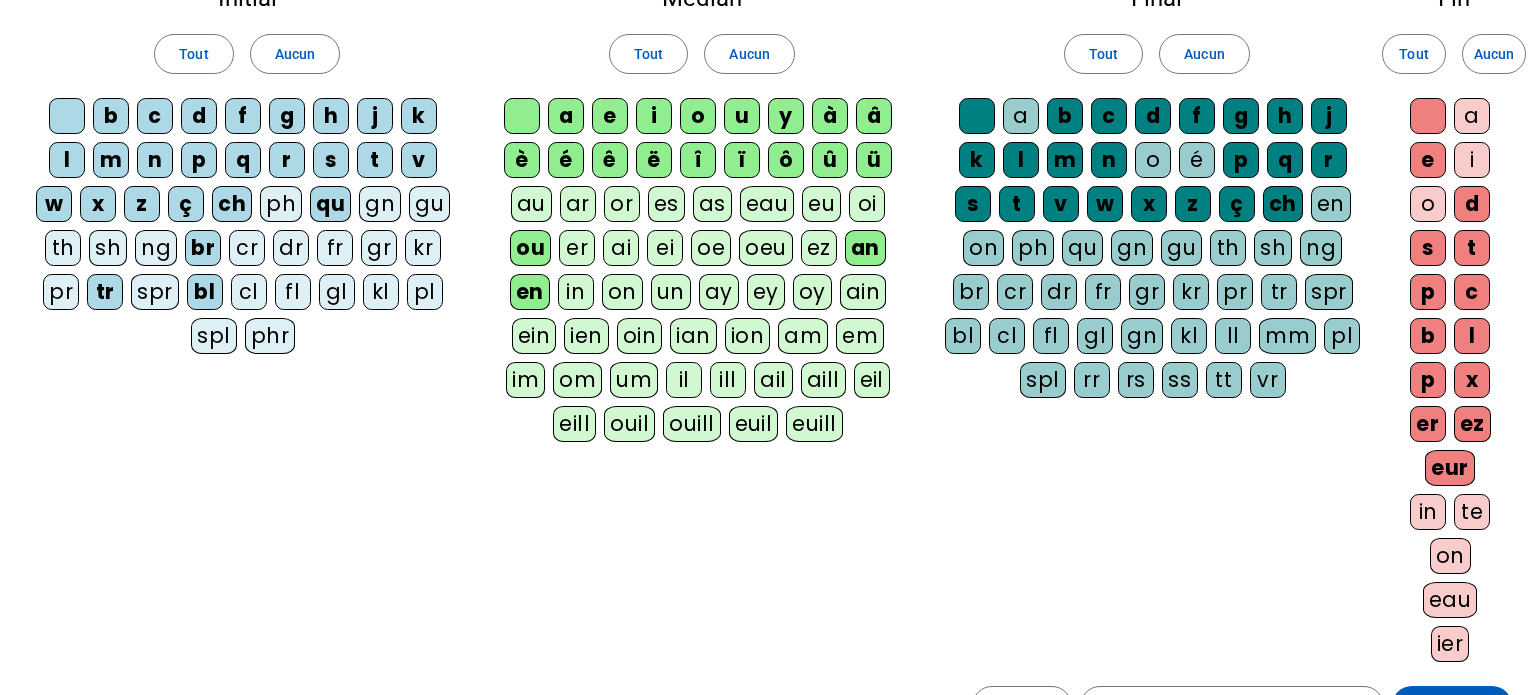 scroll, scrollTop: 141, scrollLeft: 0, axis: vertical 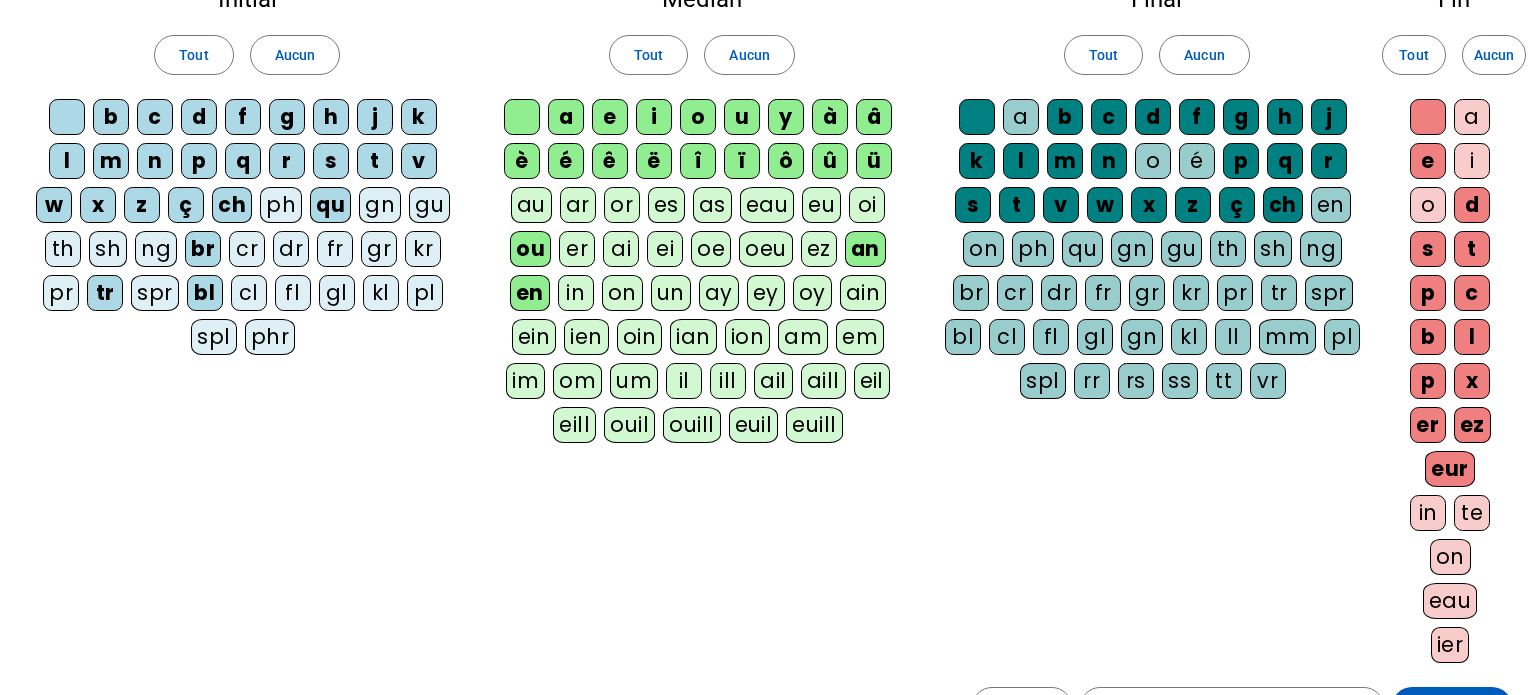 click on "i" at bounding box center [1428, 117] 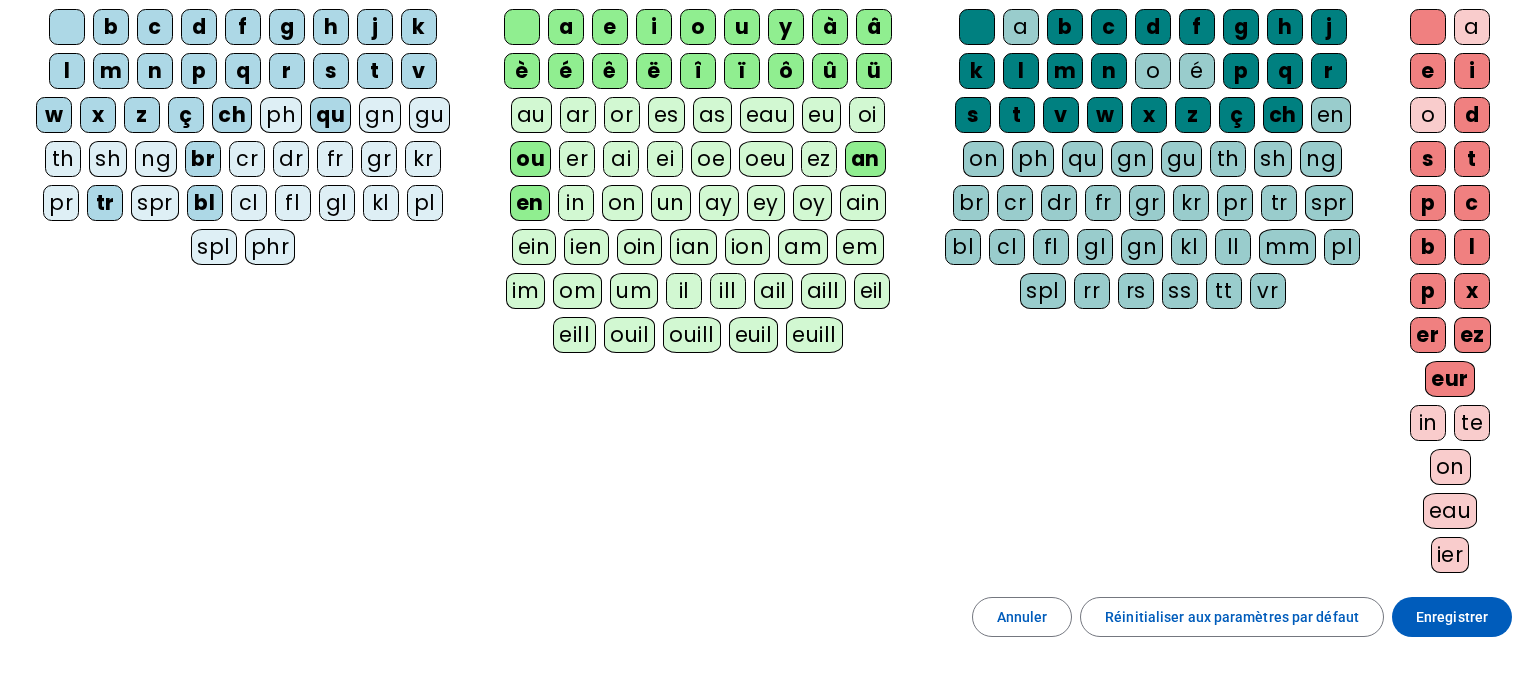 scroll, scrollTop: 237, scrollLeft: 0, axis: vertical 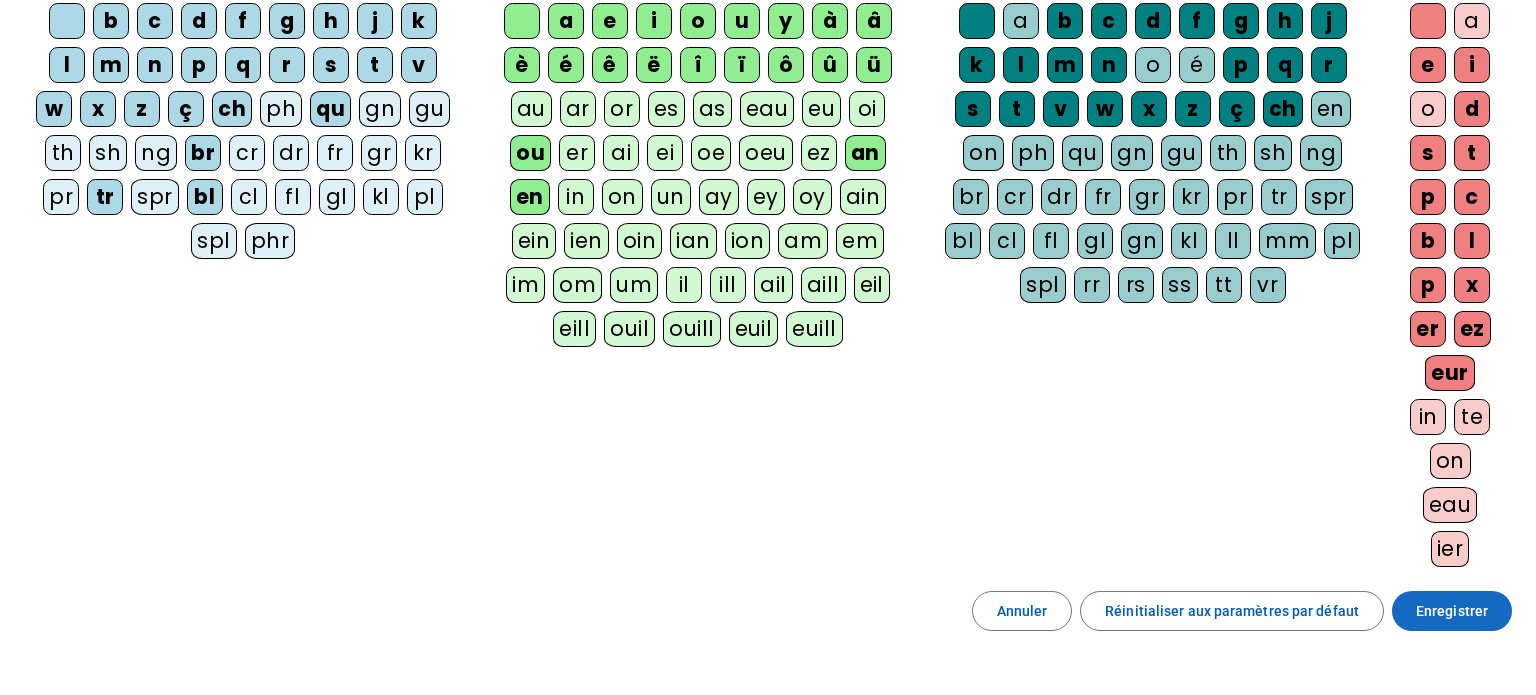 click at bounding box center [1452, 611] 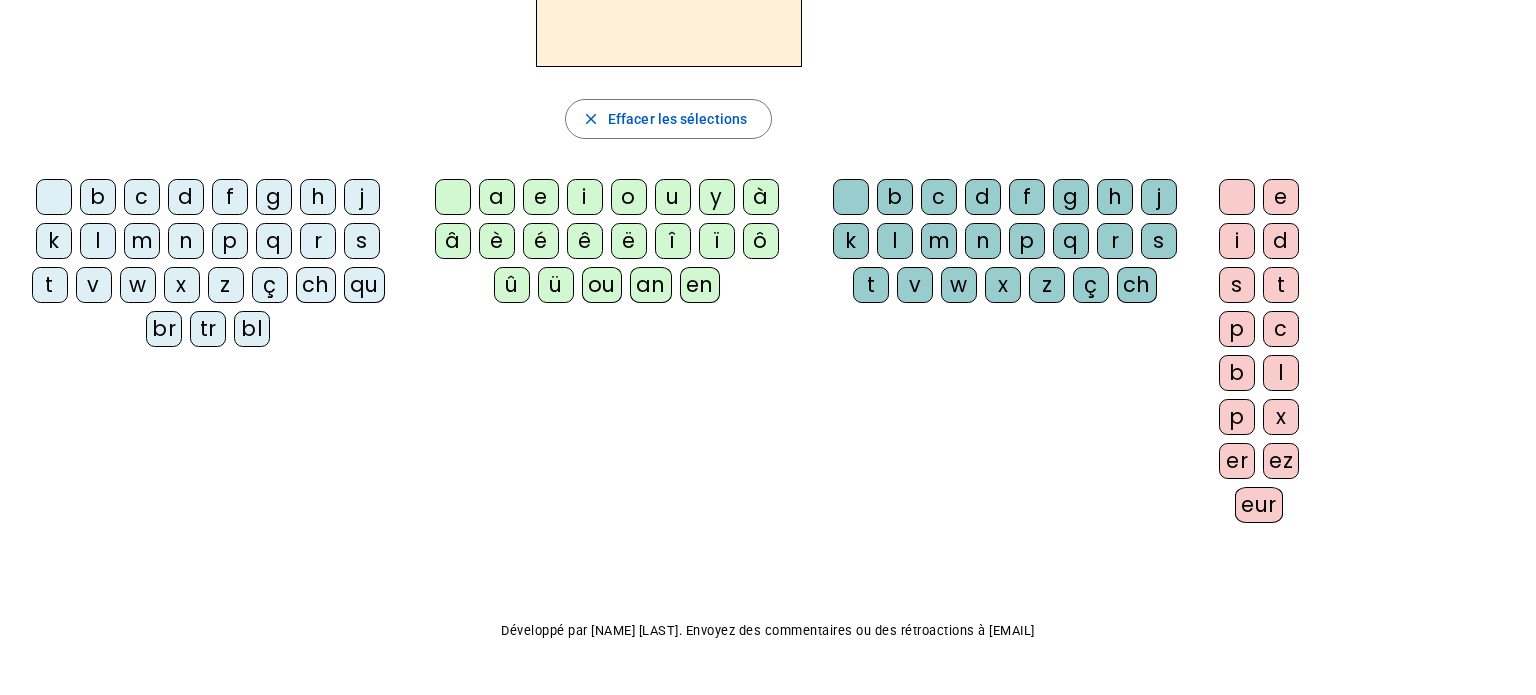 scroll, scrollTop: 0, scrollLeft: 0, axis: both 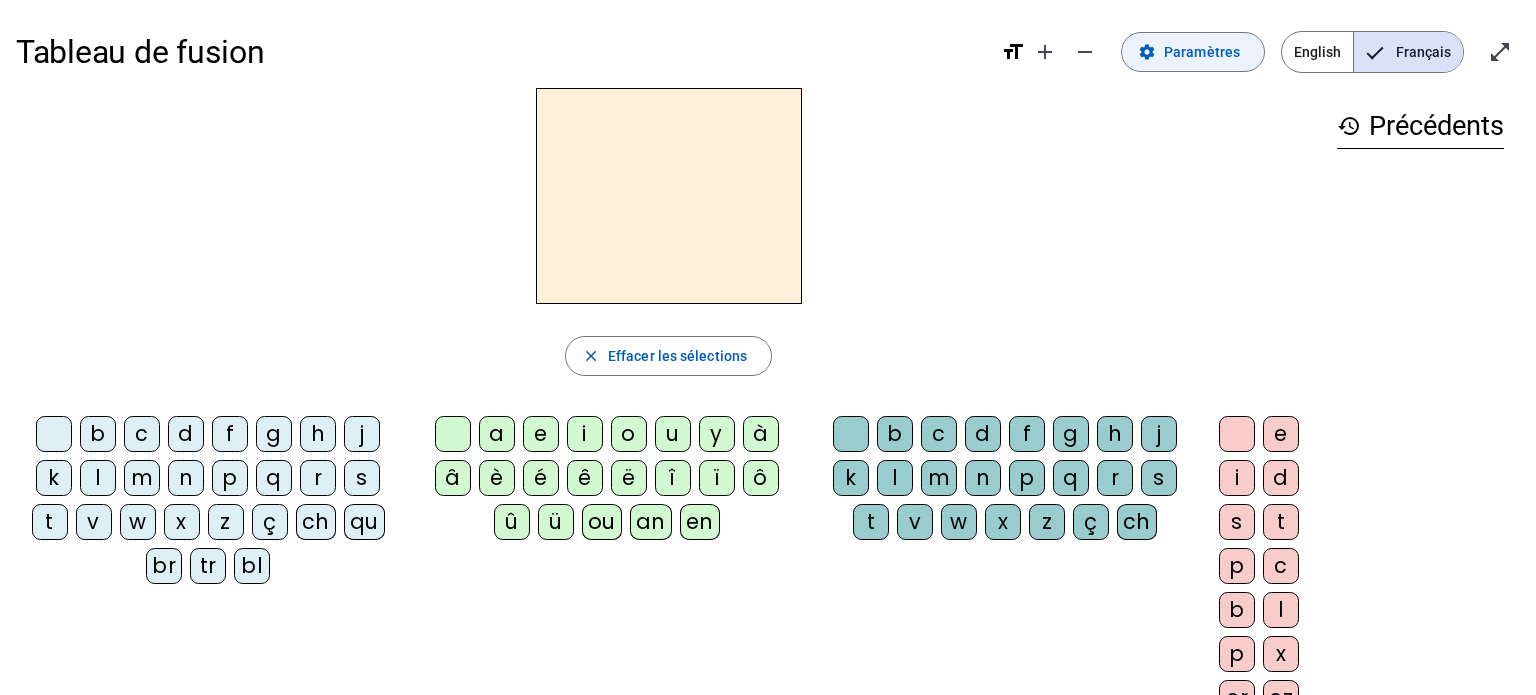 click on "Paramètres" at bounding box center [1202, 52] 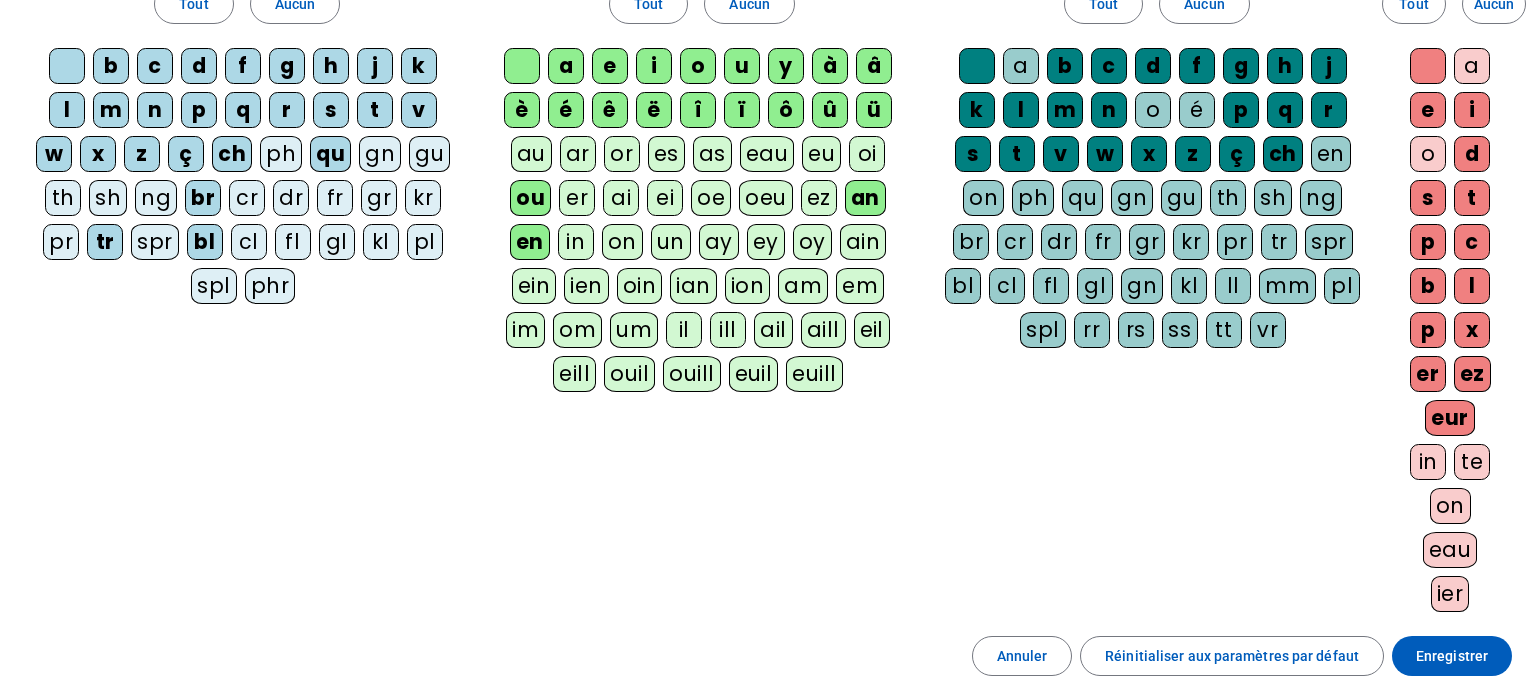scroll, scrollTop: 188, scrollLeft: 0, axis: vertical 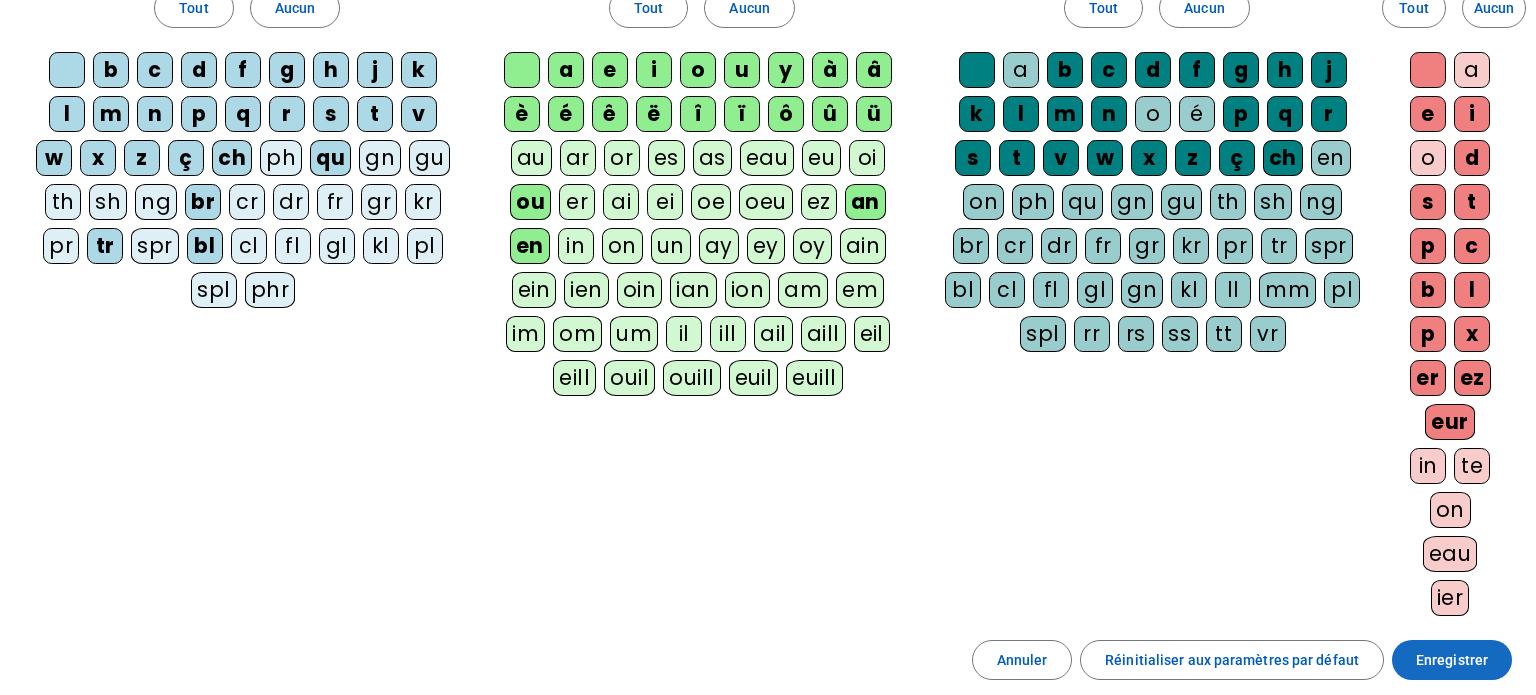 click on "Enregistrer" at bounding box center [1452, 660] 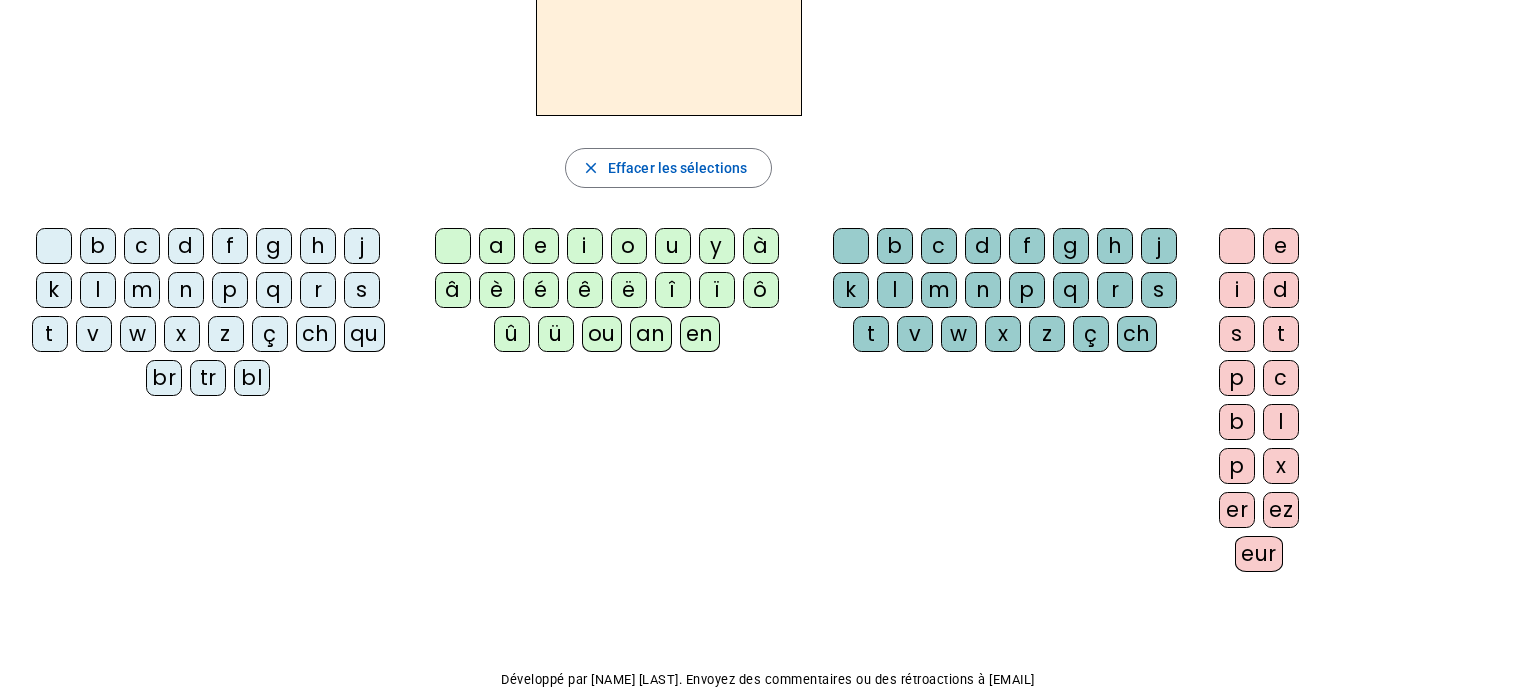 scroll, scrollTop: 0, scrollLeft: 0, axis: both 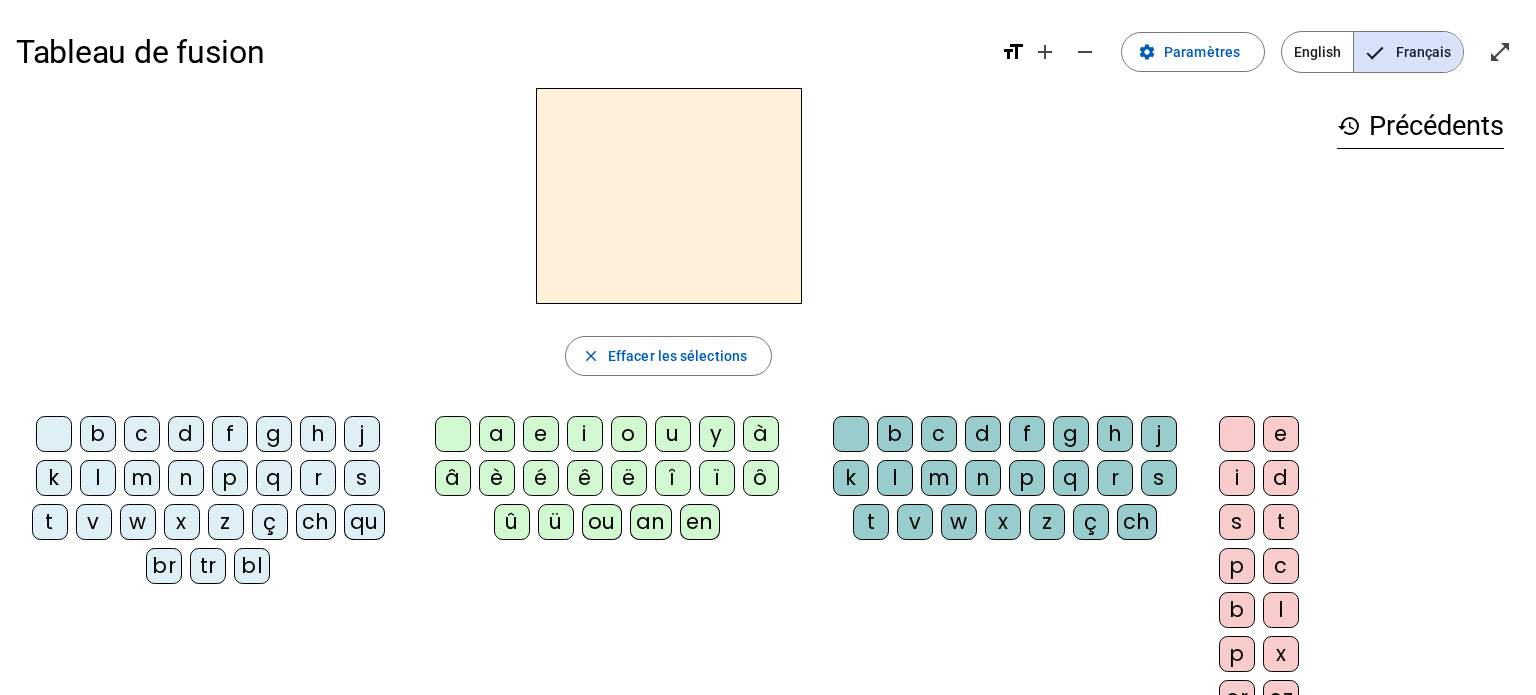 click on "d" at bounding box center [54, 434] 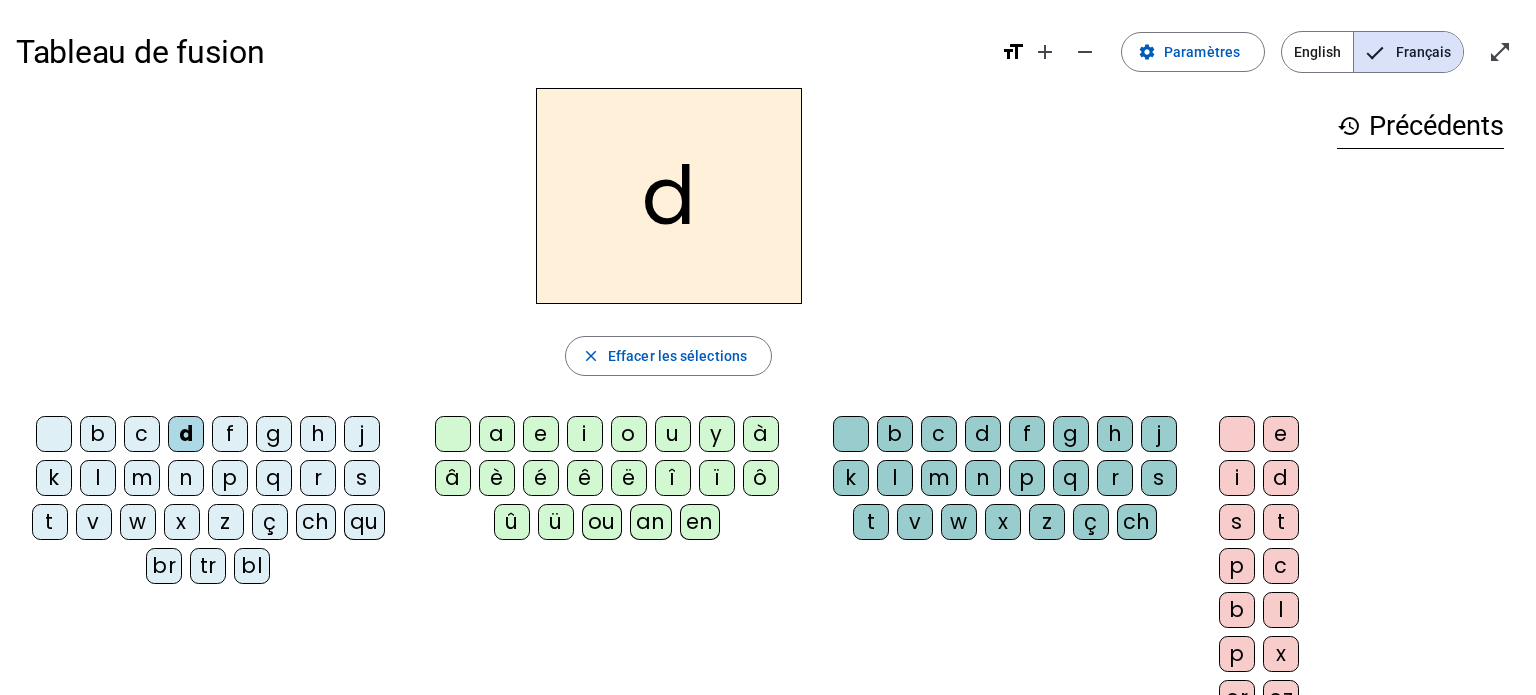 click on "en" at bounding box center (453, 434) 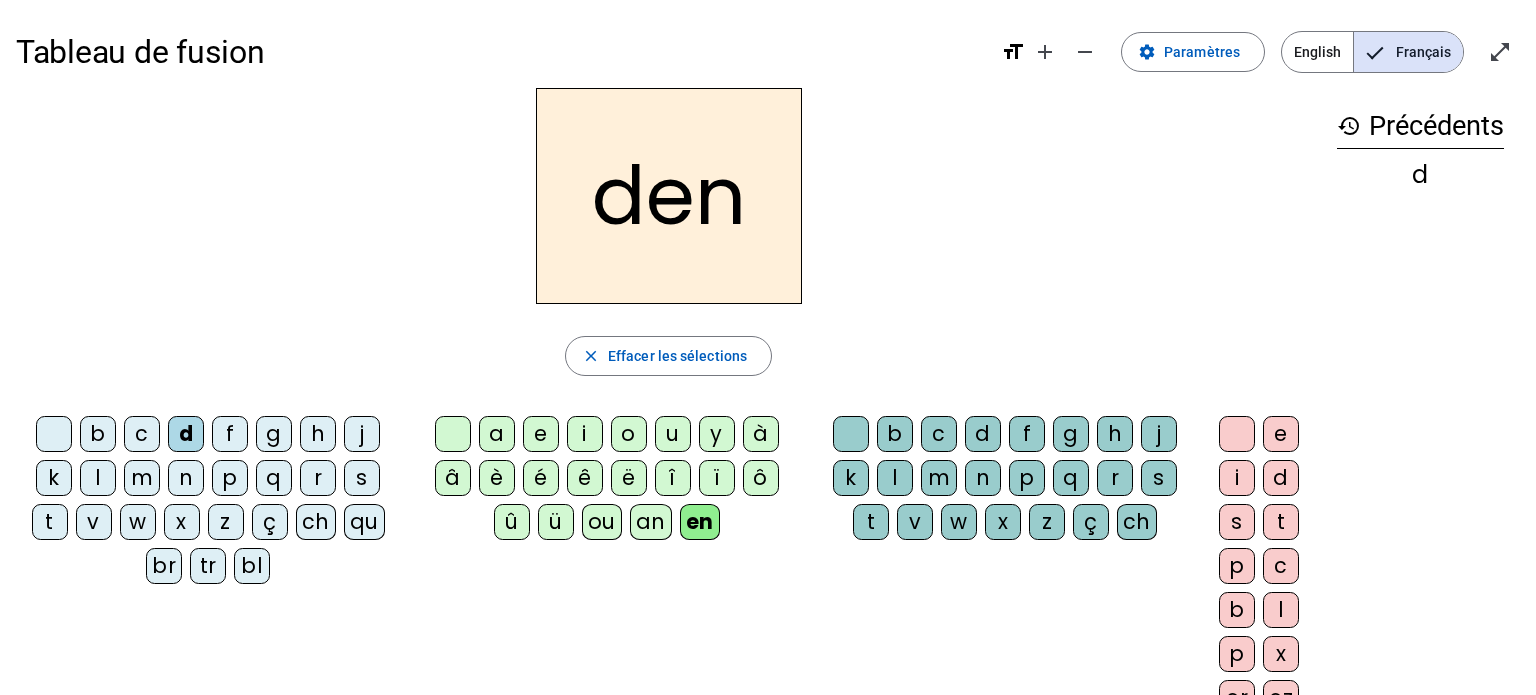 click on "t" at bounding box center [1237, 434] 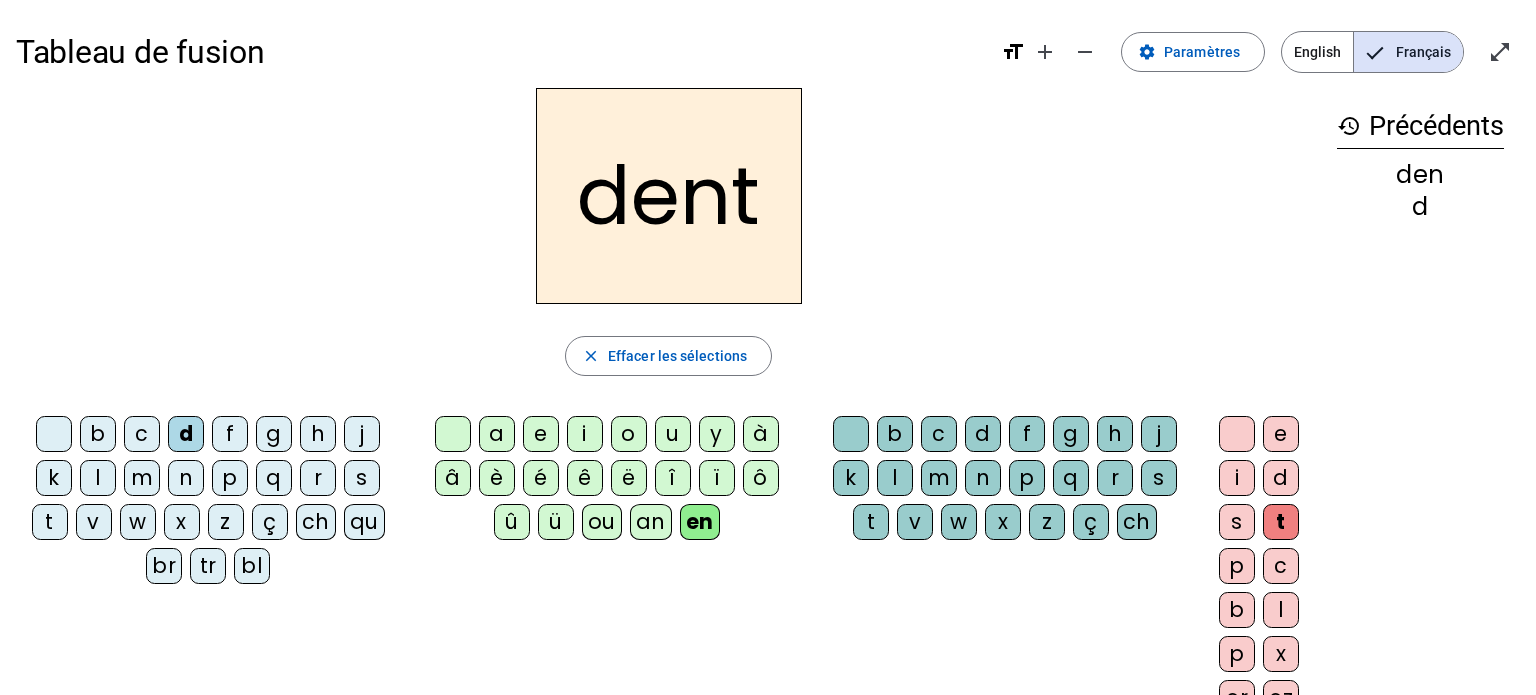 click on "l" at bounding box center [54, 434] 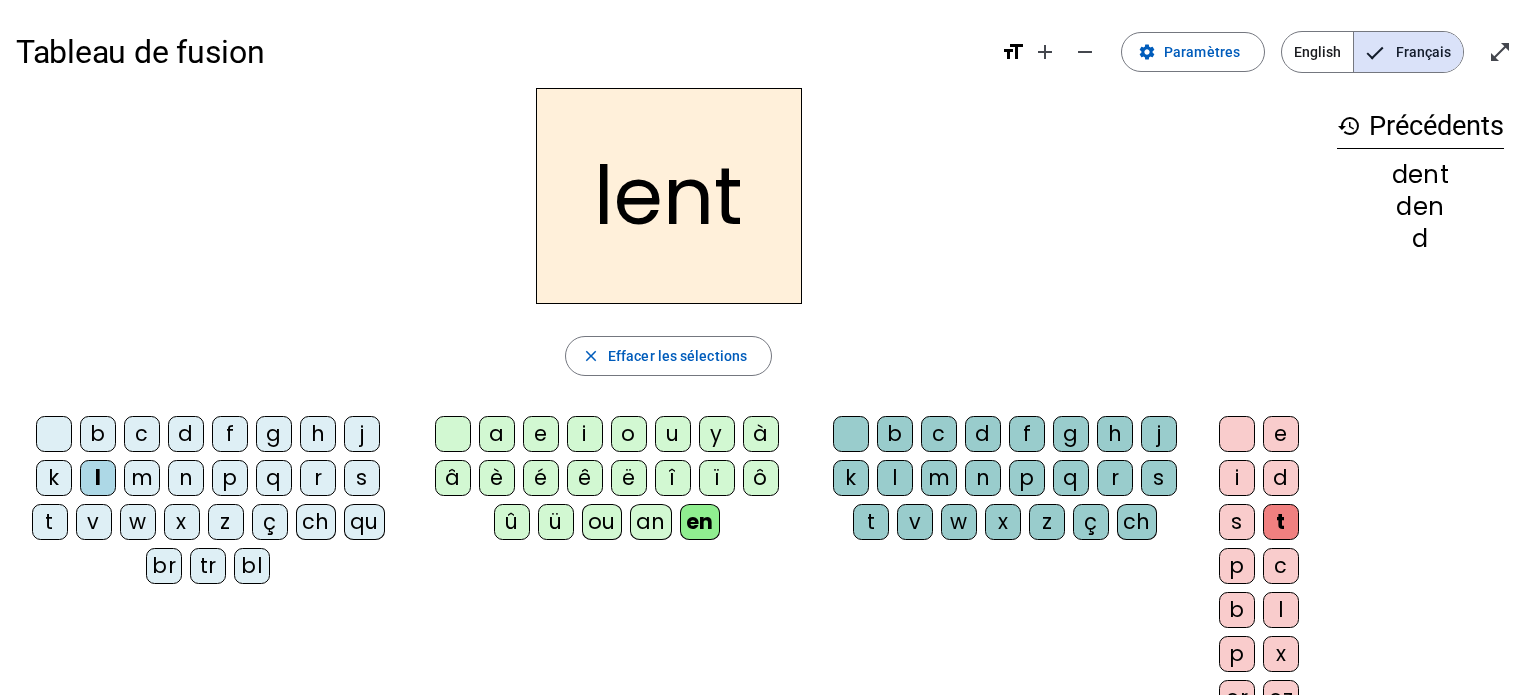 click on "v" at bounding box center [54, 434] 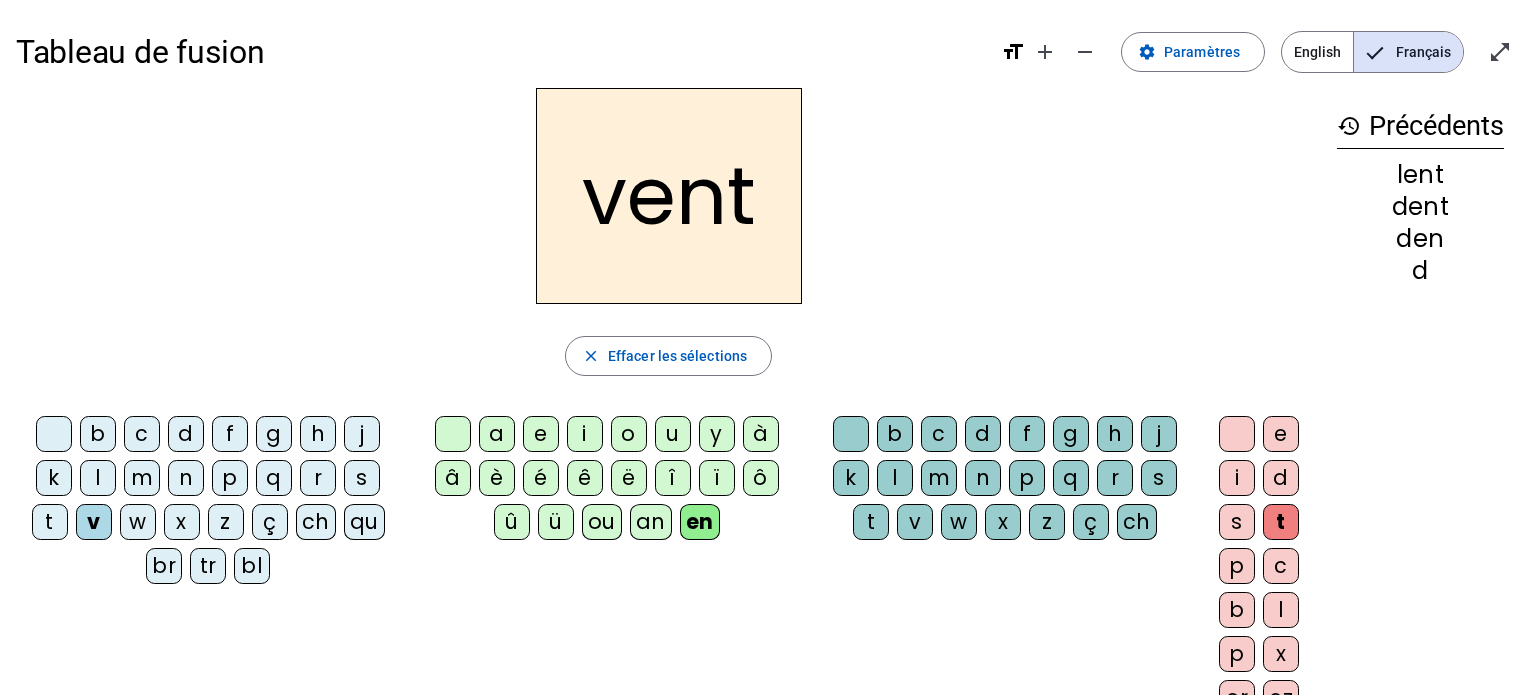 click on "c" at bounding box center (54, 434) 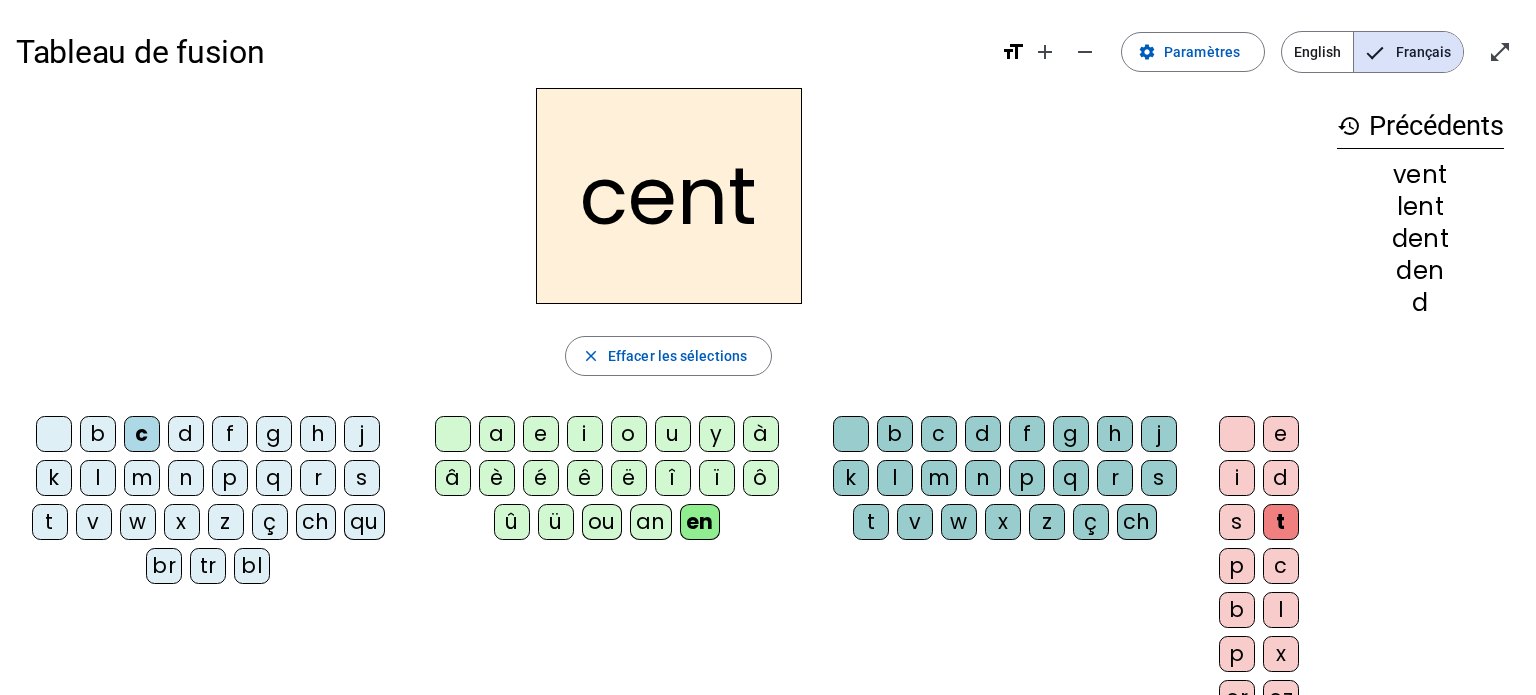 click on "m" at bounding box center [54, 434] 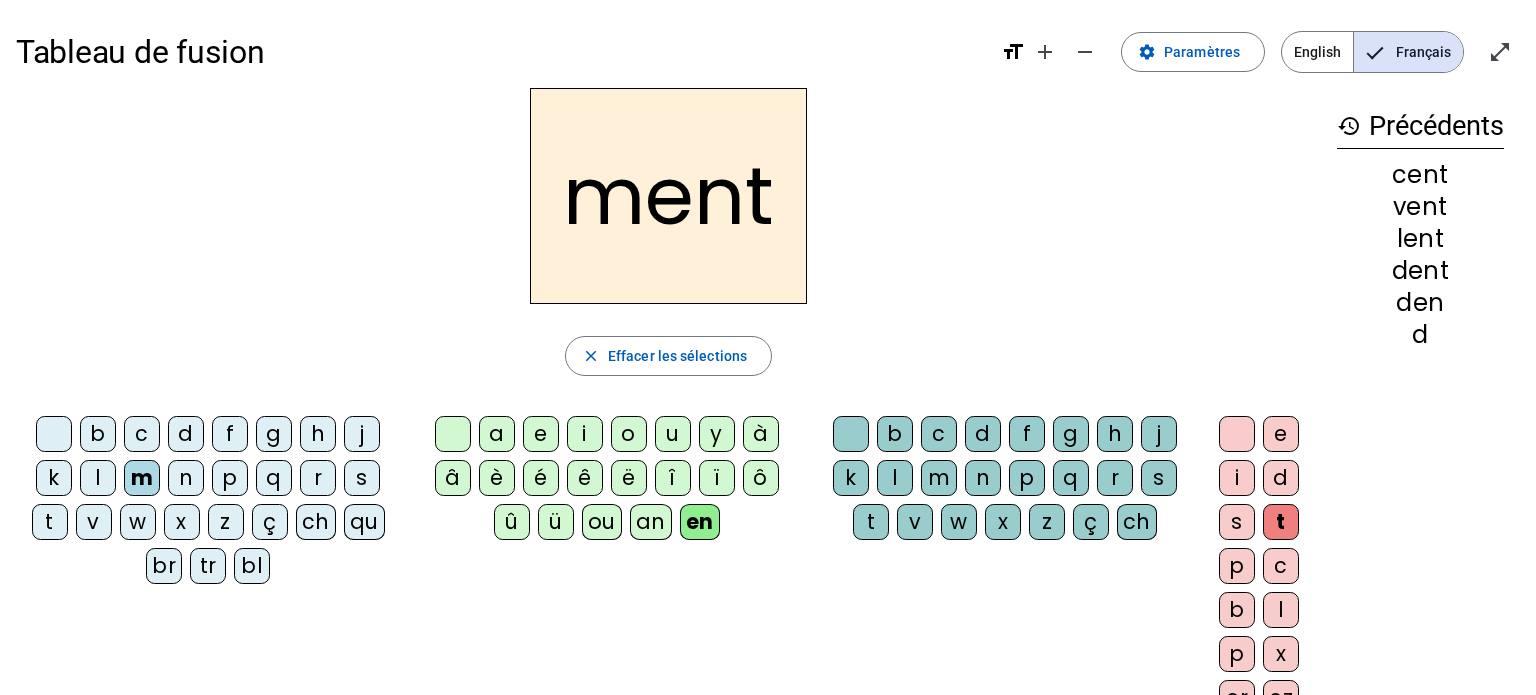 click on "s" at bounding box center [54, 434] 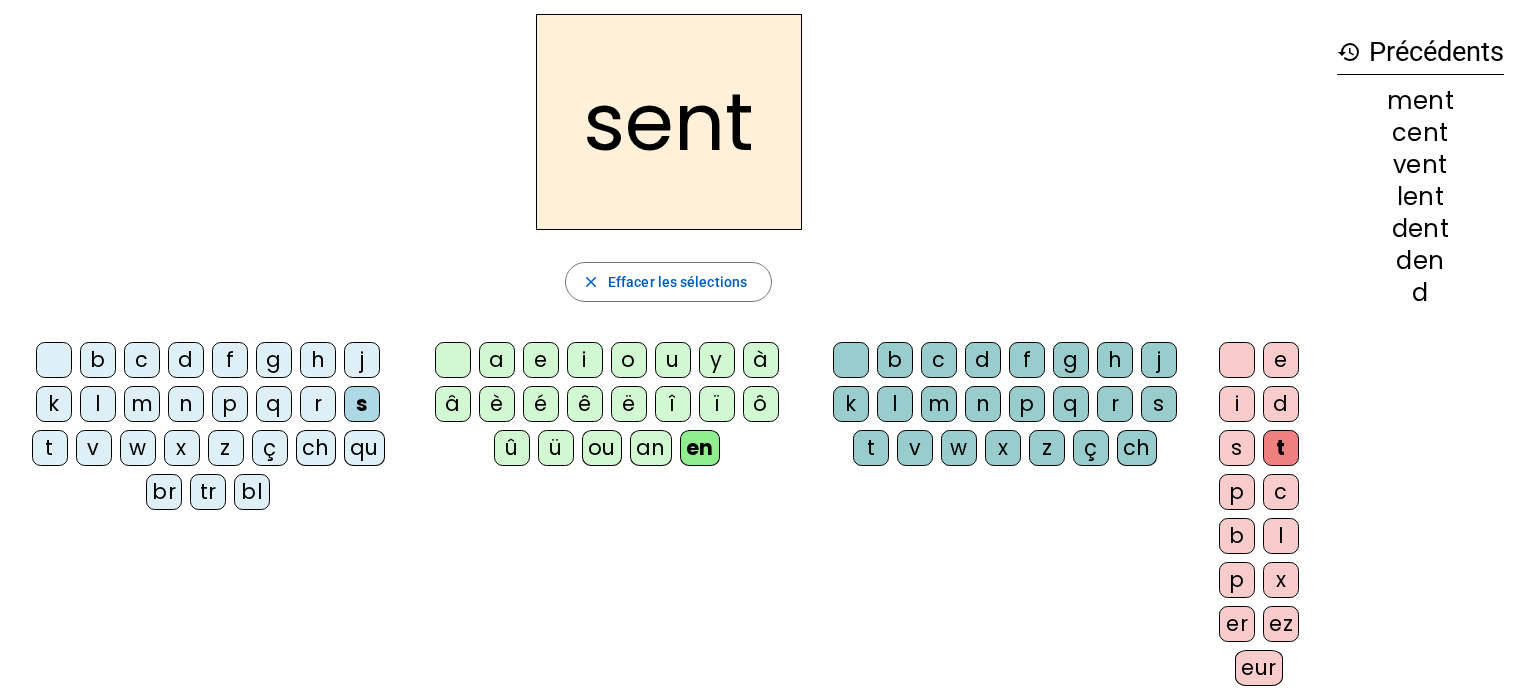 scroll, scrollTop: 75, scrollLeft: 0, axis: vertical 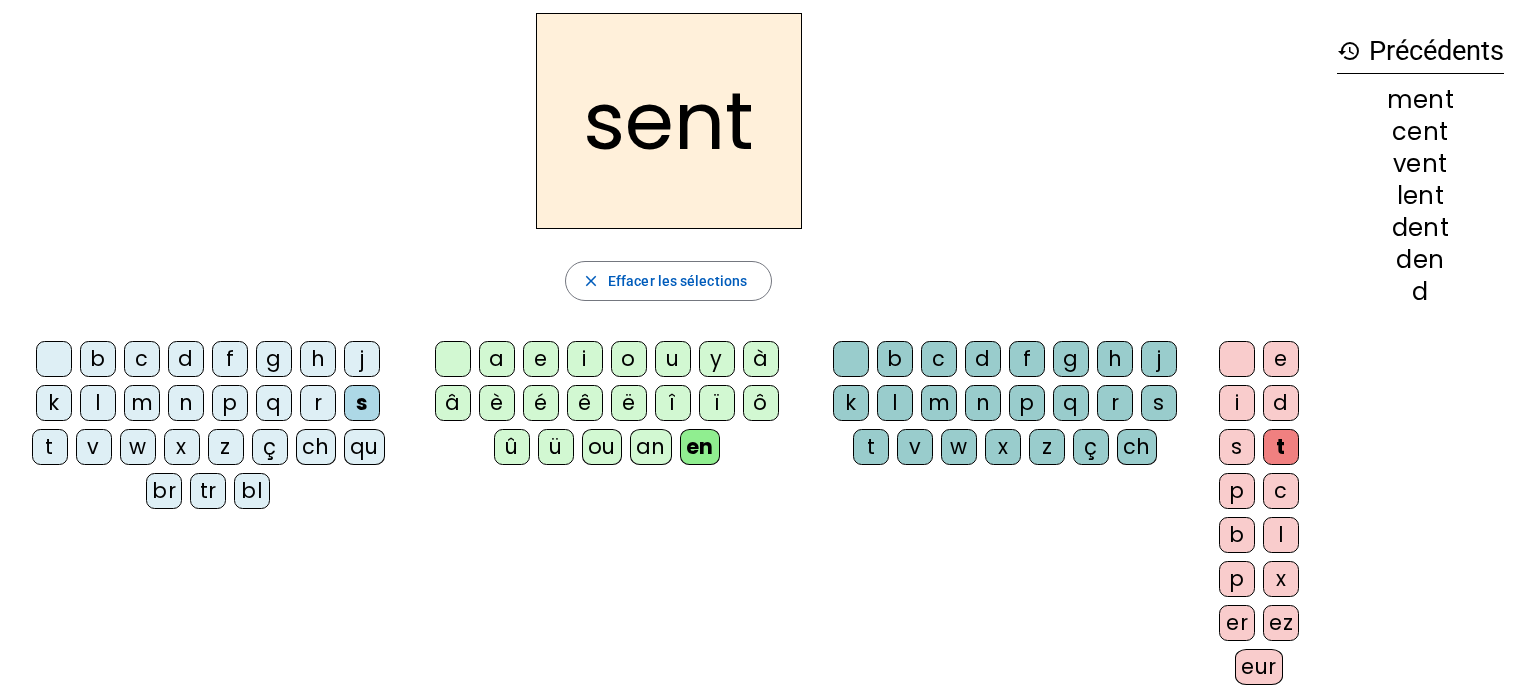 click on "er" at bounding box center (1237, 359) 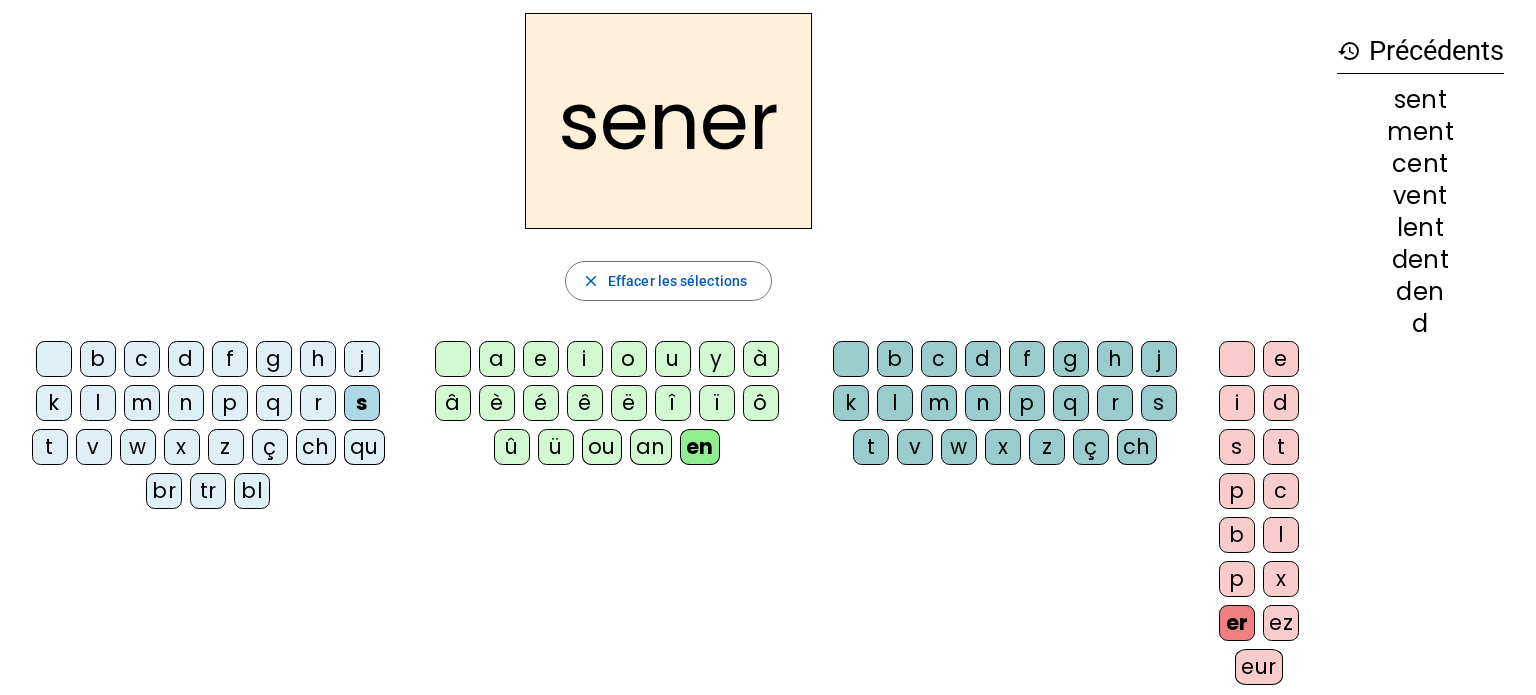click on "t" at bounding box center (851, 359) 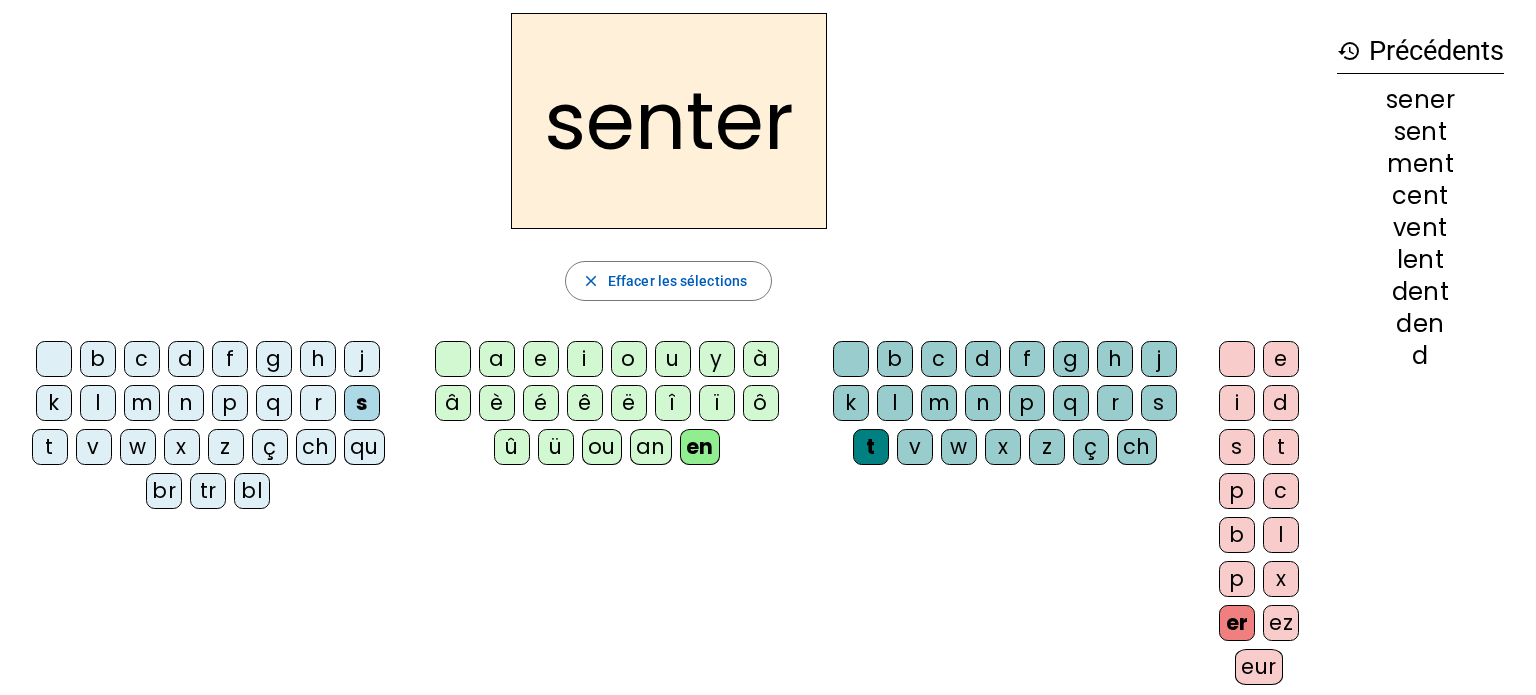 click on "c" at bounding box center (54, 359) 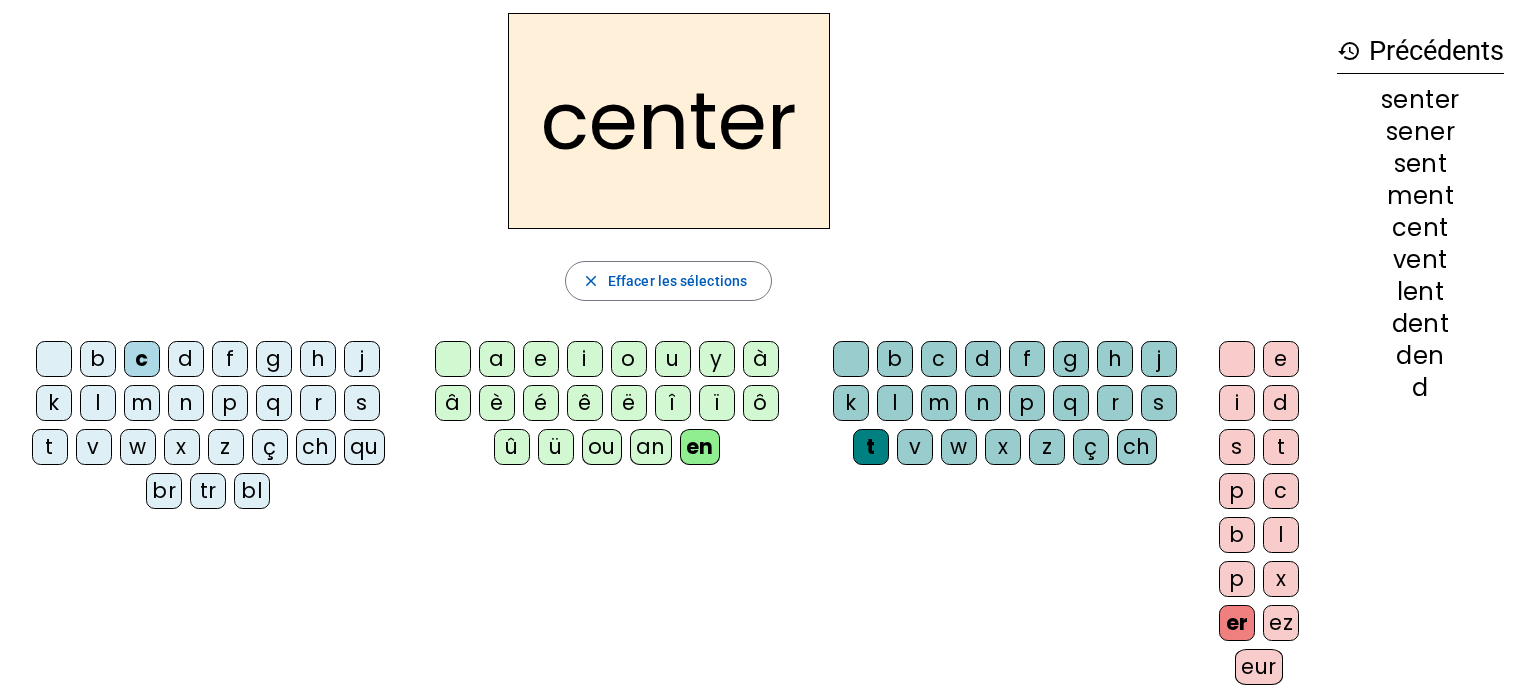 click on "s" at bounding box center [54, 359] 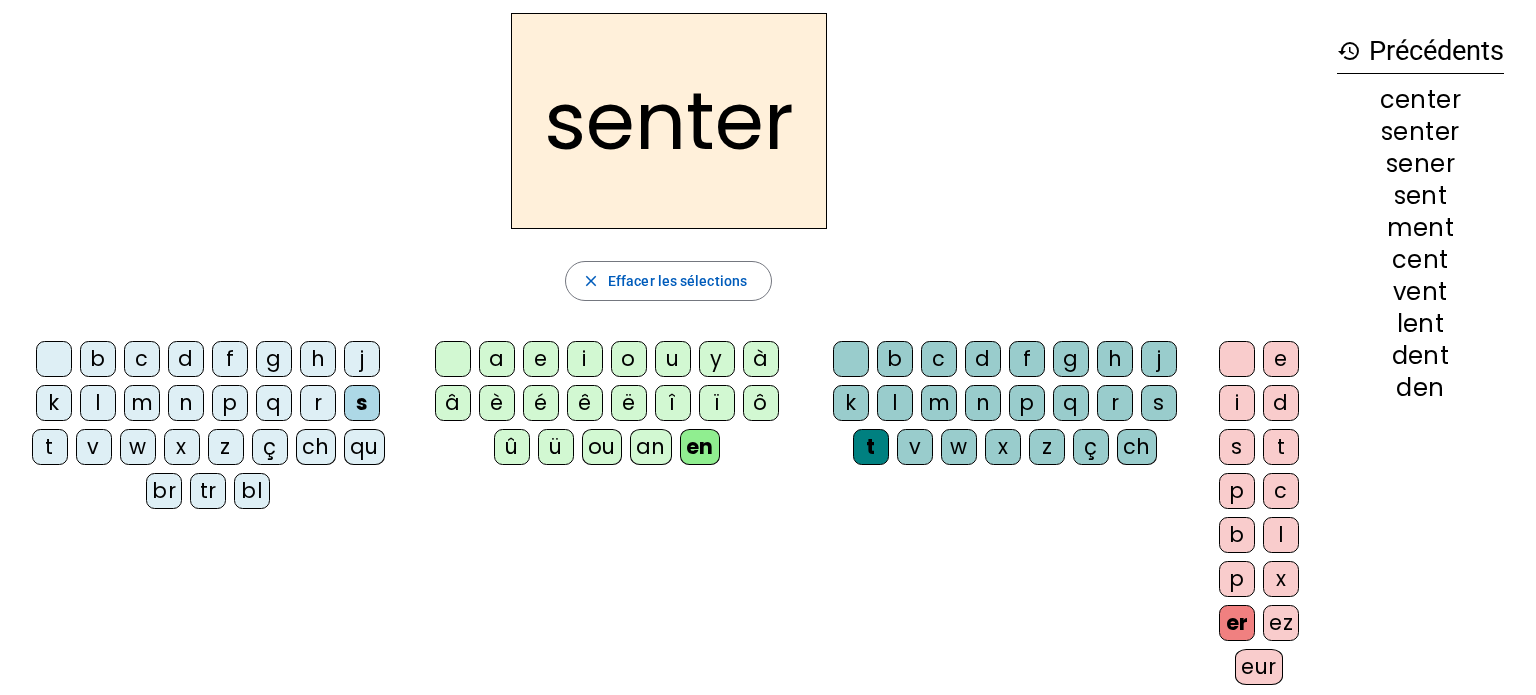 click on "an" at bounding box center (453, 359) 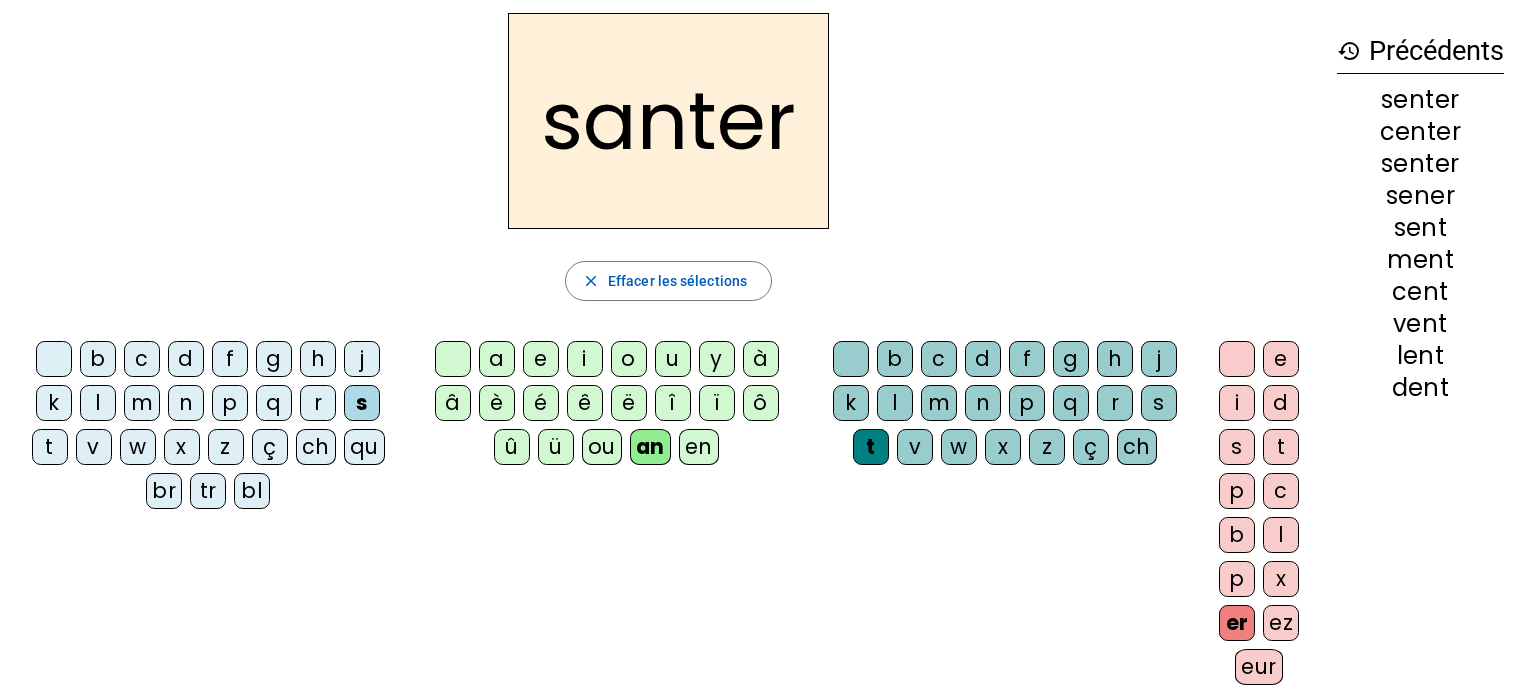 click on "en" at bounding box center (453, 359) 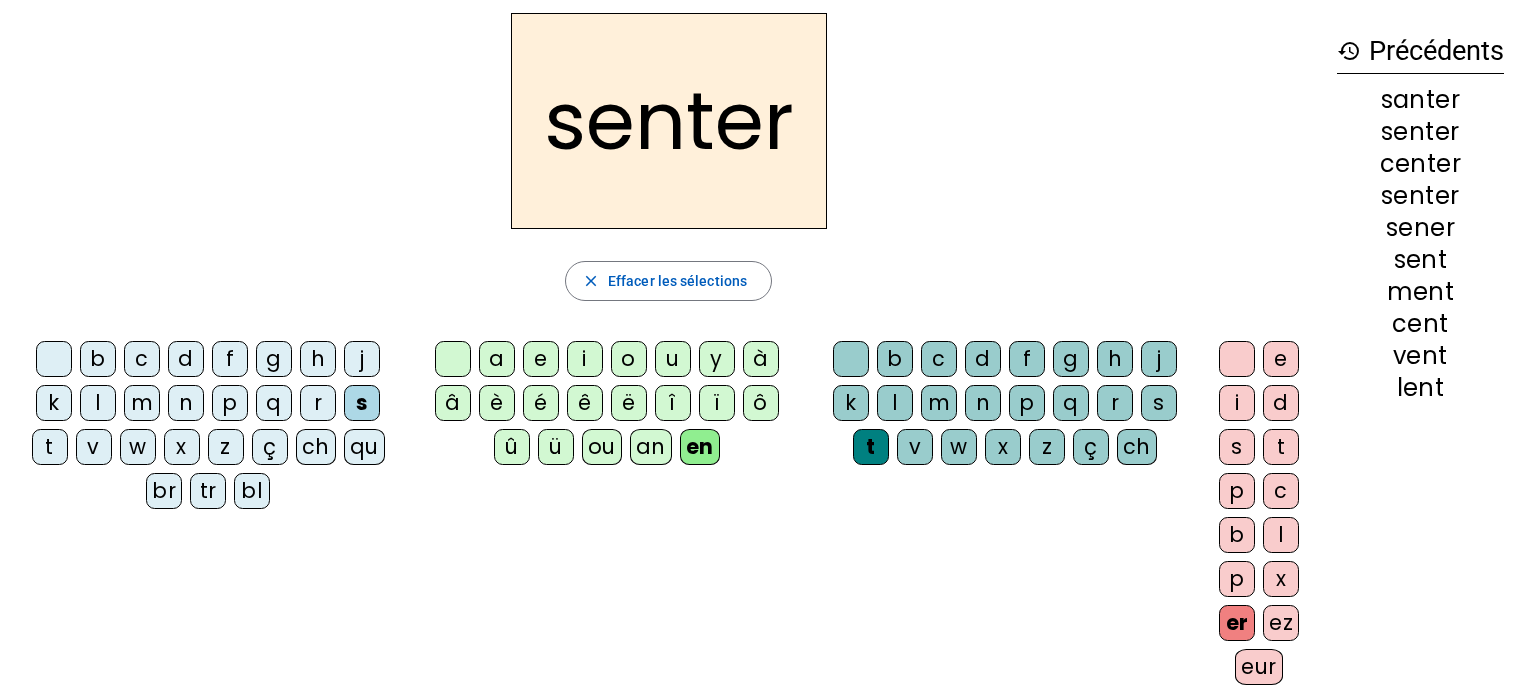 click on "ez" at bounding box center [1237, 359] 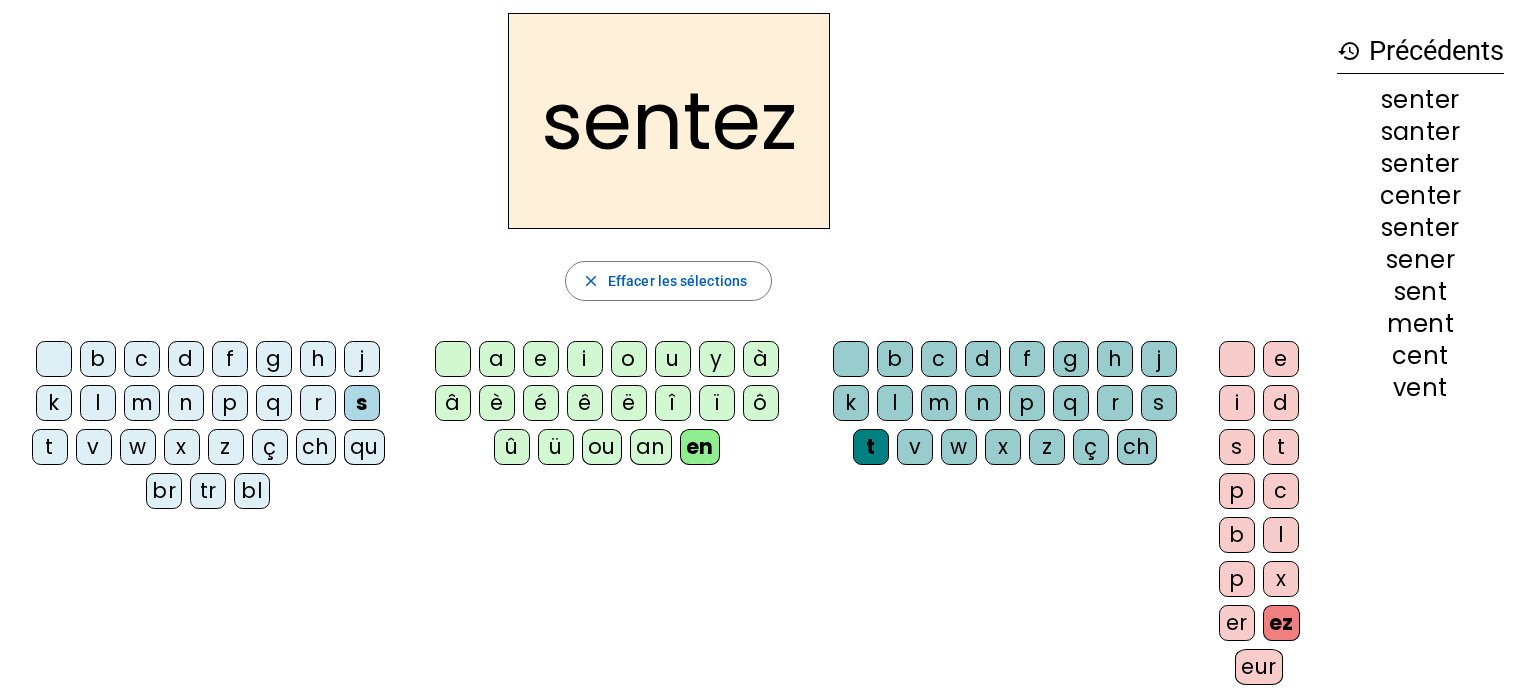 click on "m" at bounding box center [54, 359] 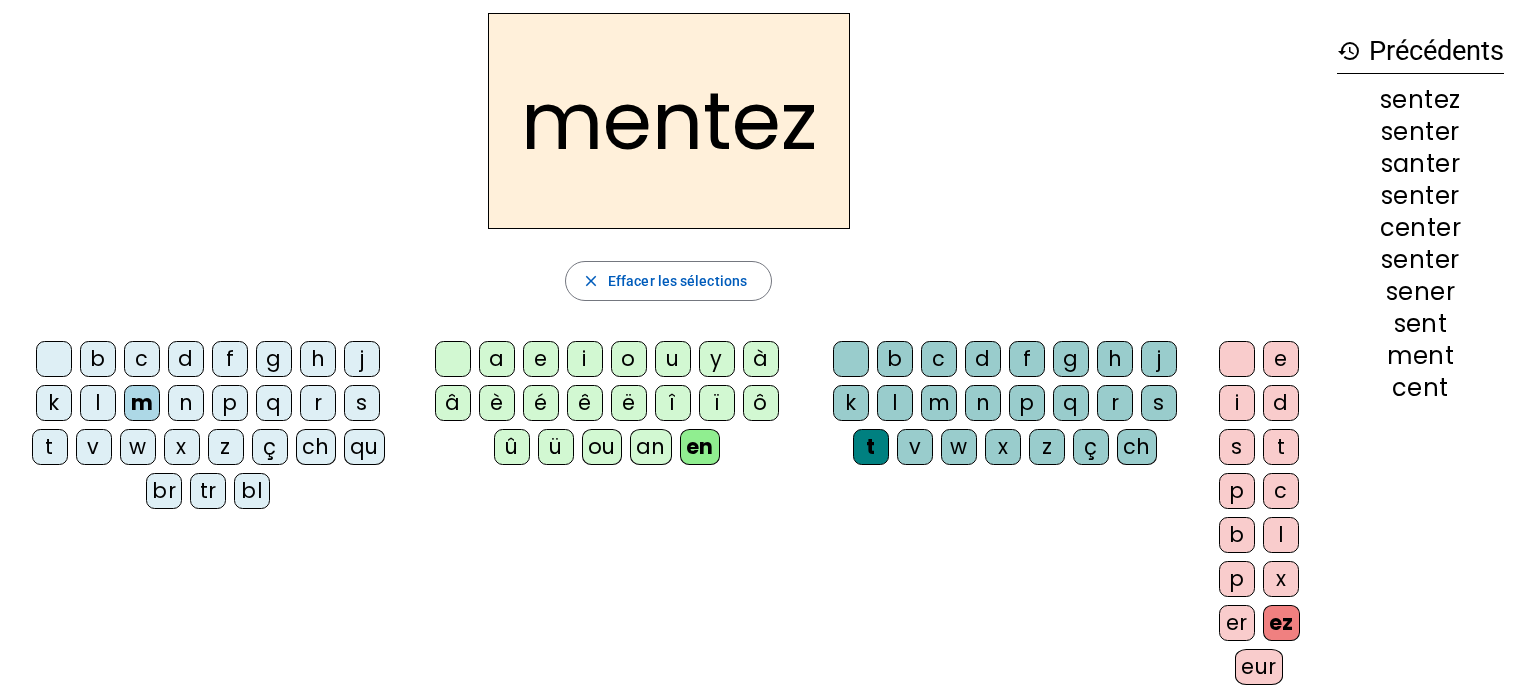 click on "i" at bounding box center (1237, 359) 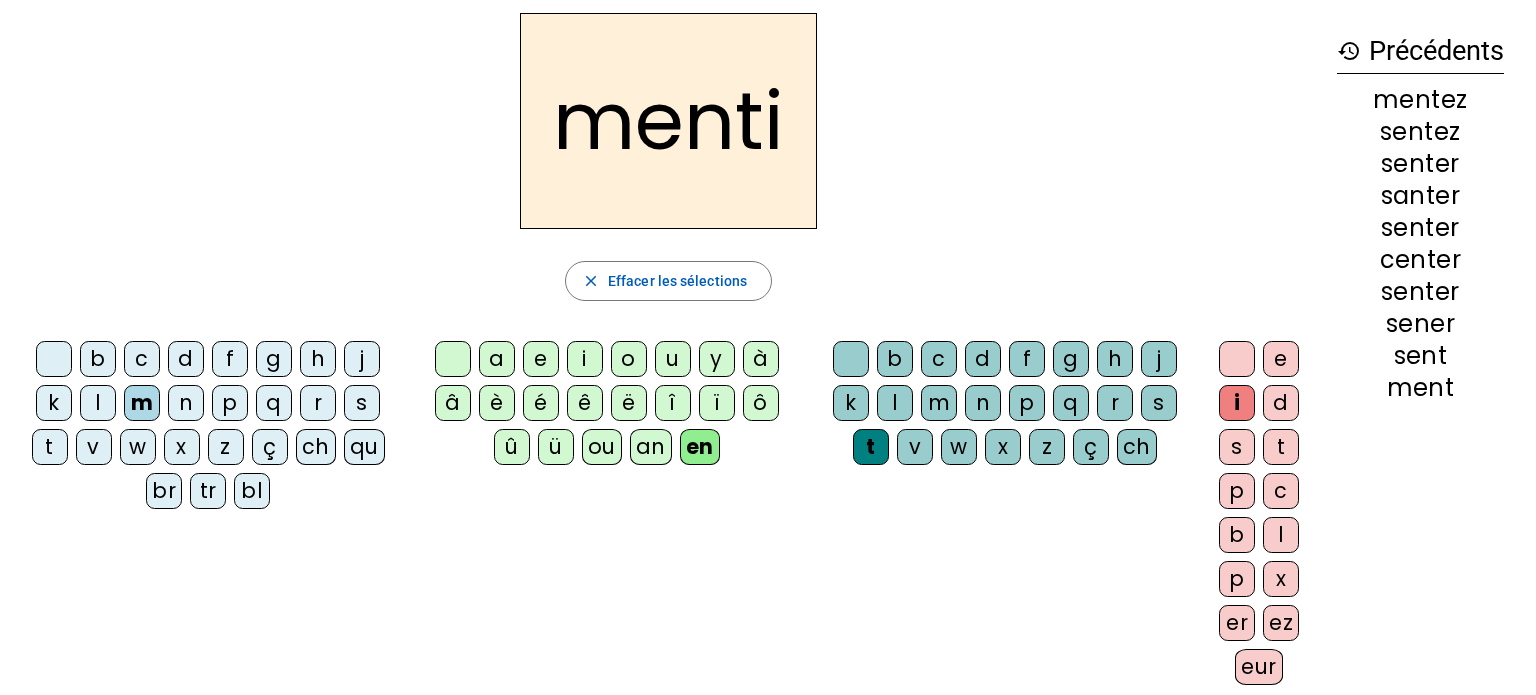 click on "er" at bounding box center [1237, 359] 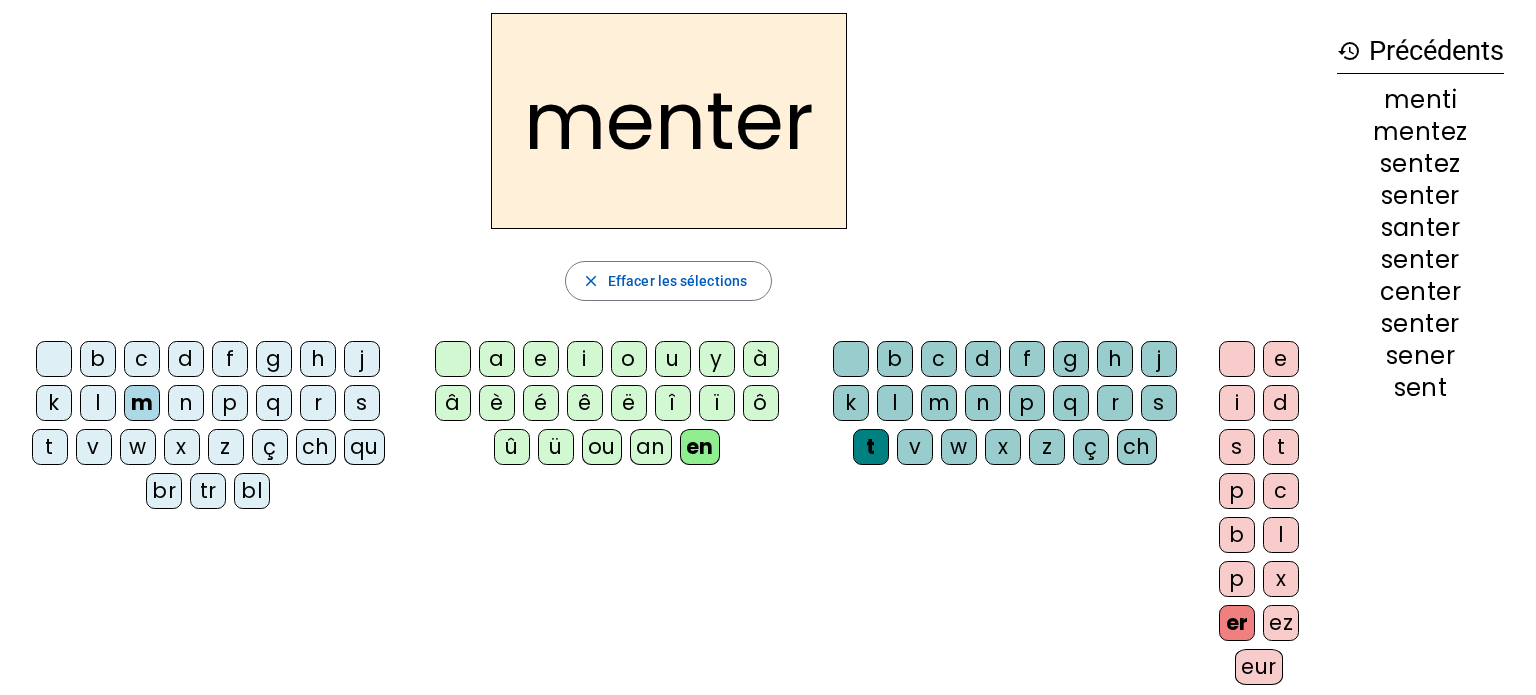 click on "e" at bounding box center [1237, 359] 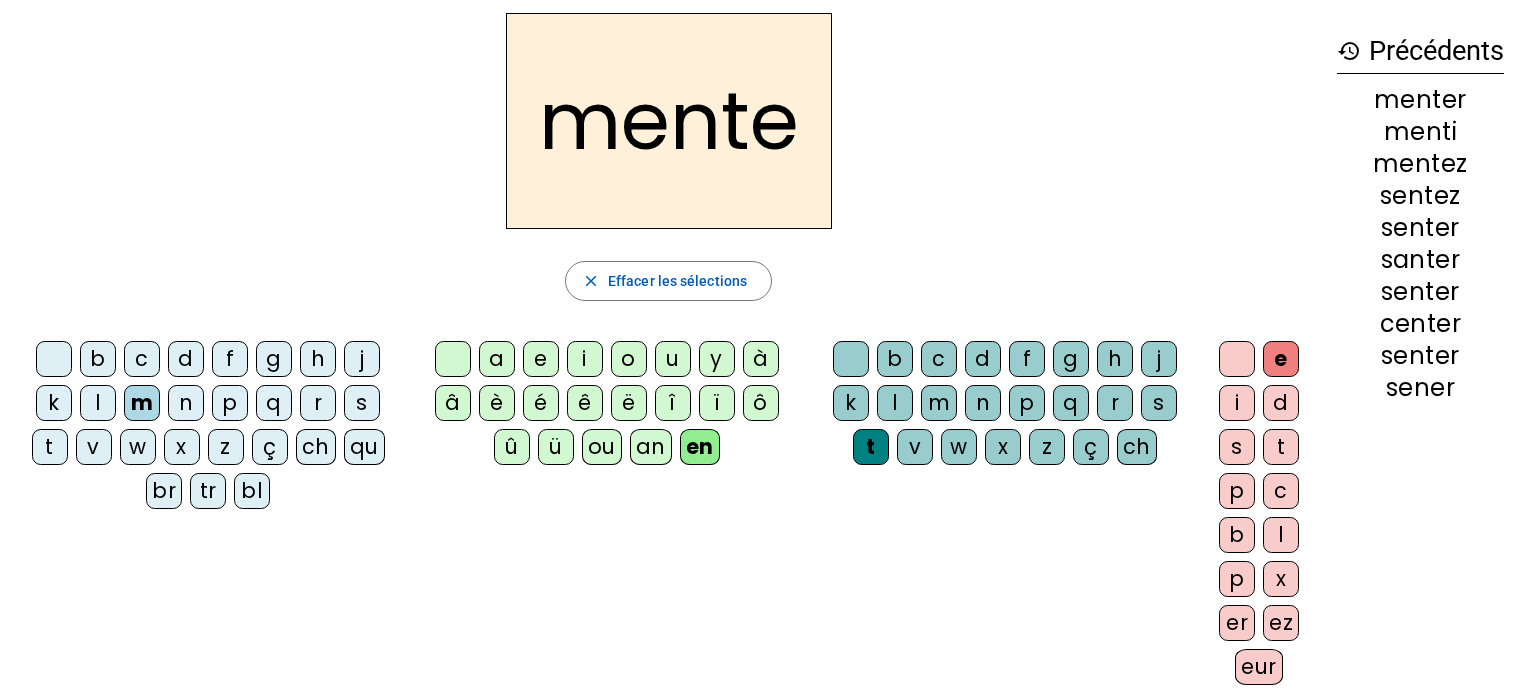 click on "r" at bounding box center [851, 359] 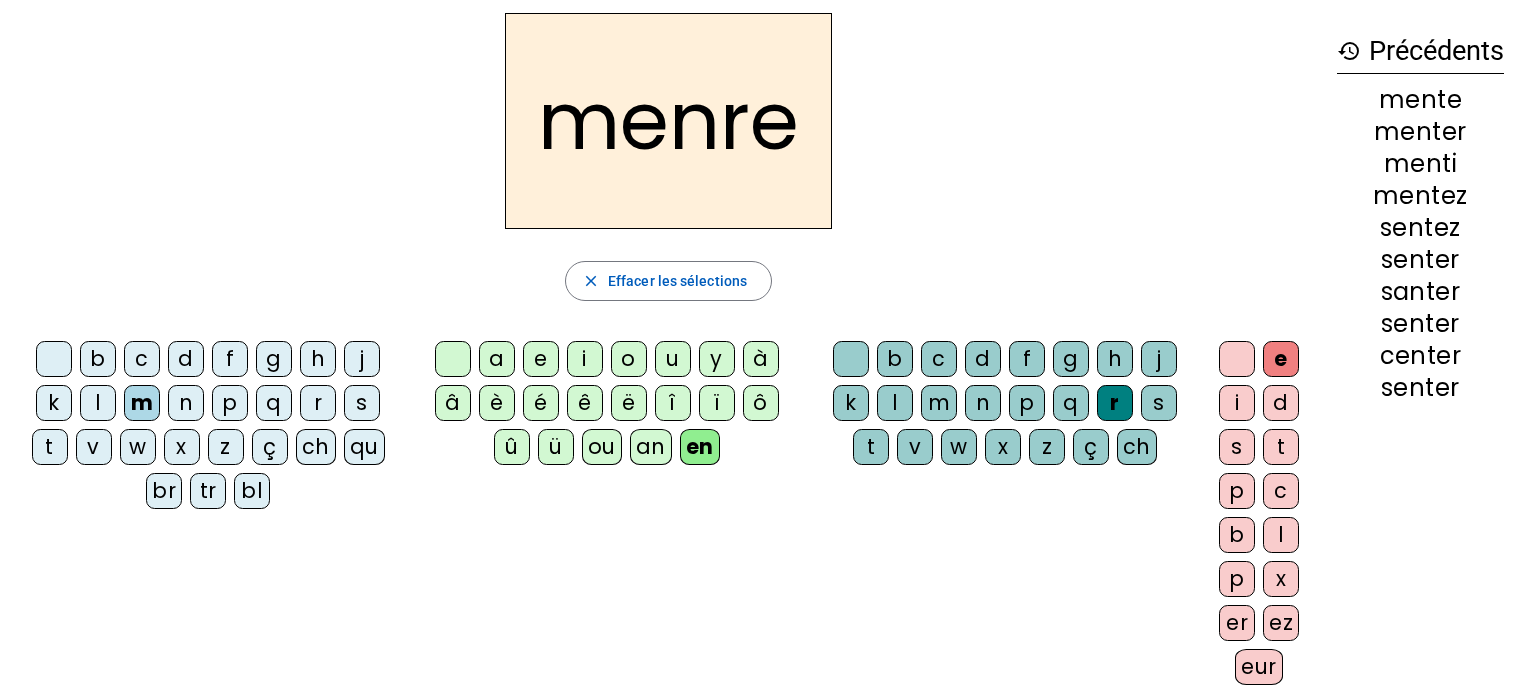 click on "t" at bounding box center [851, 359] 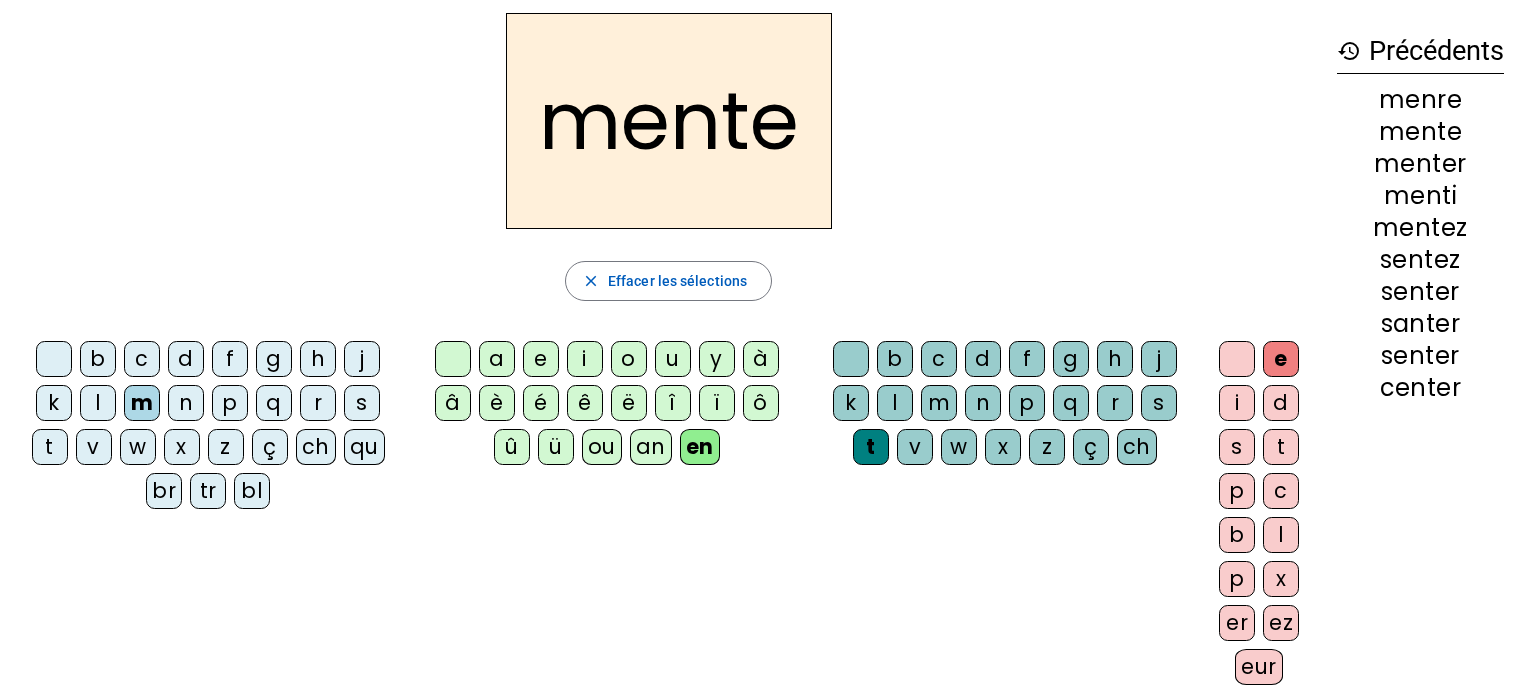 click on "eur" at bounding box center [1237, 359] 